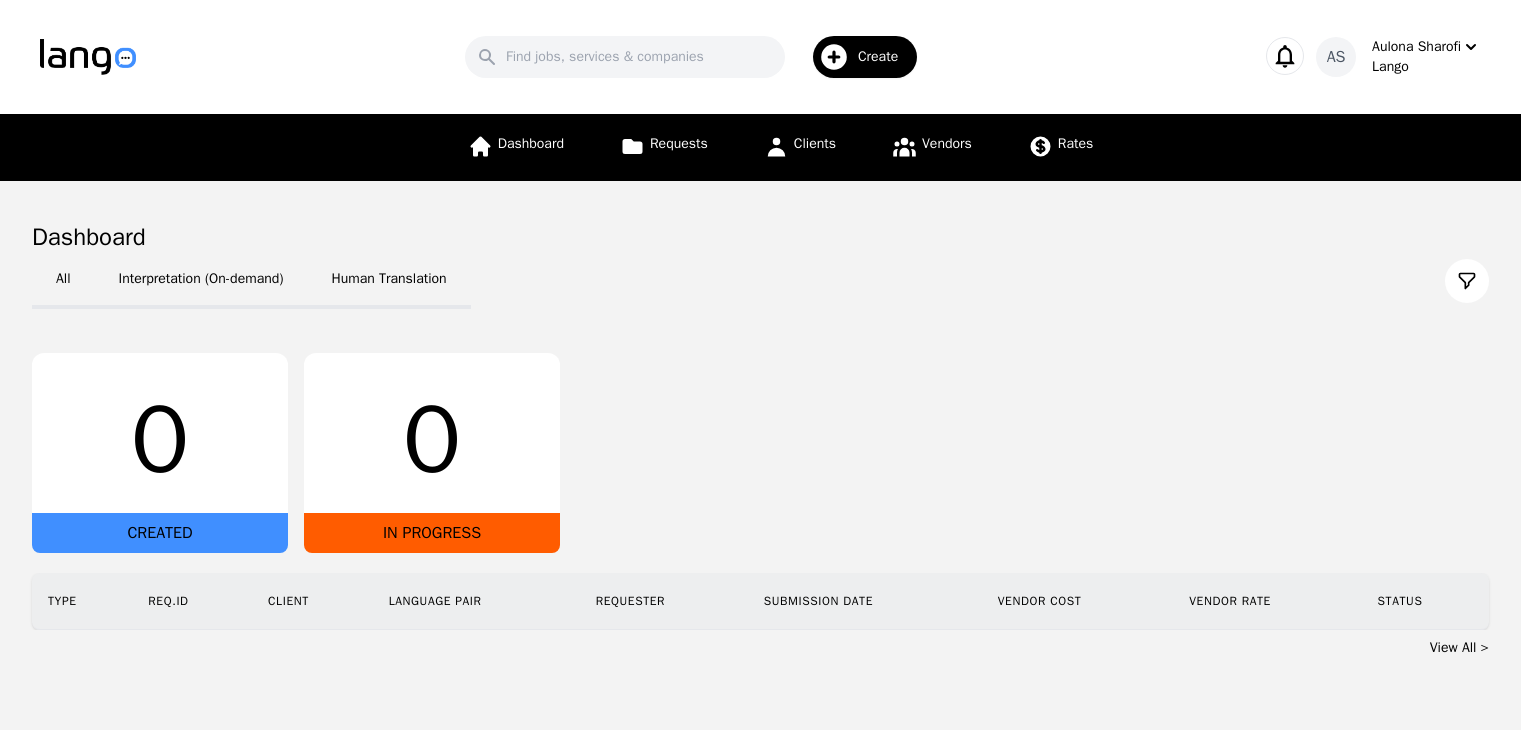scroll, scrollTop: 0, scrollLeft: 0, axis: both 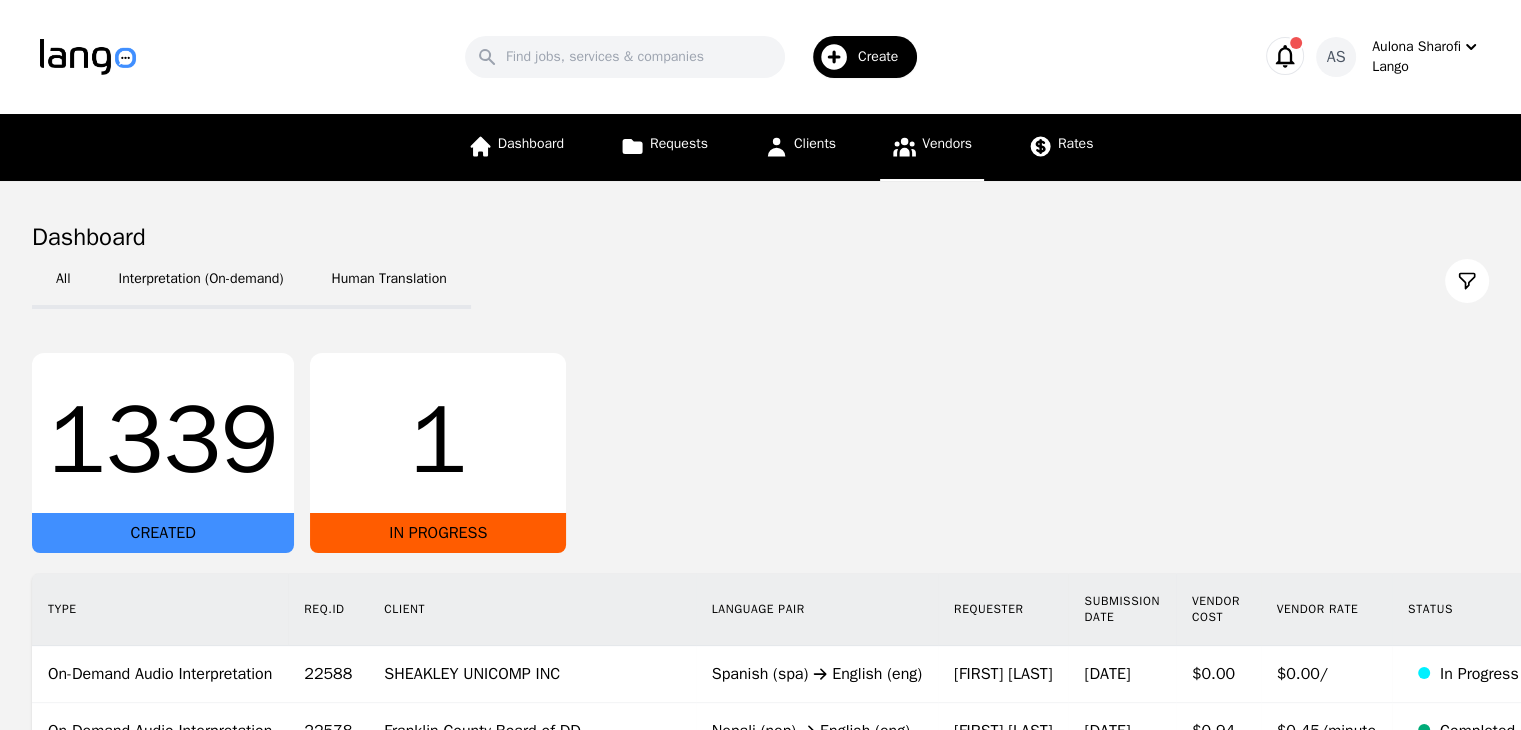 click 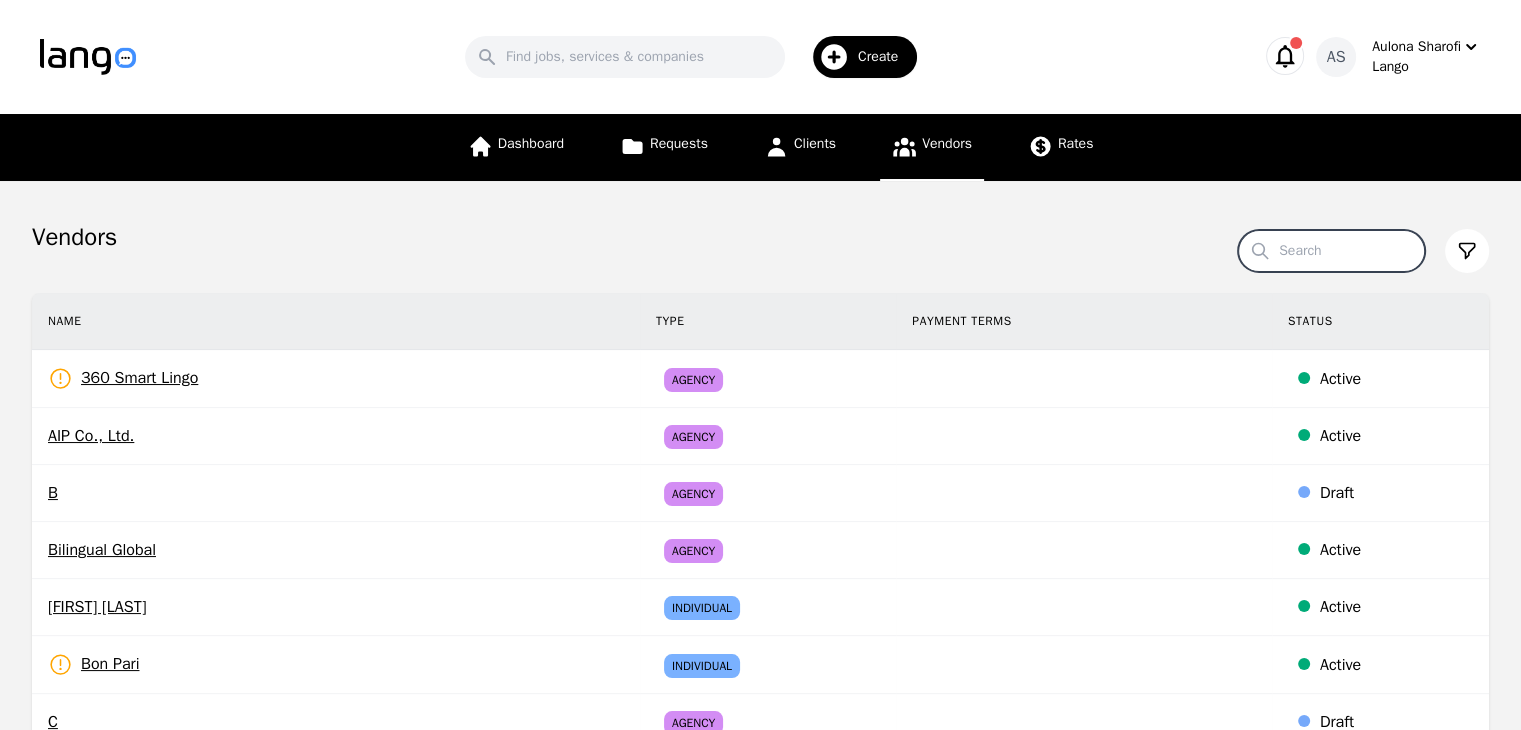 click on "Search" at bounding box center (1331, 251) 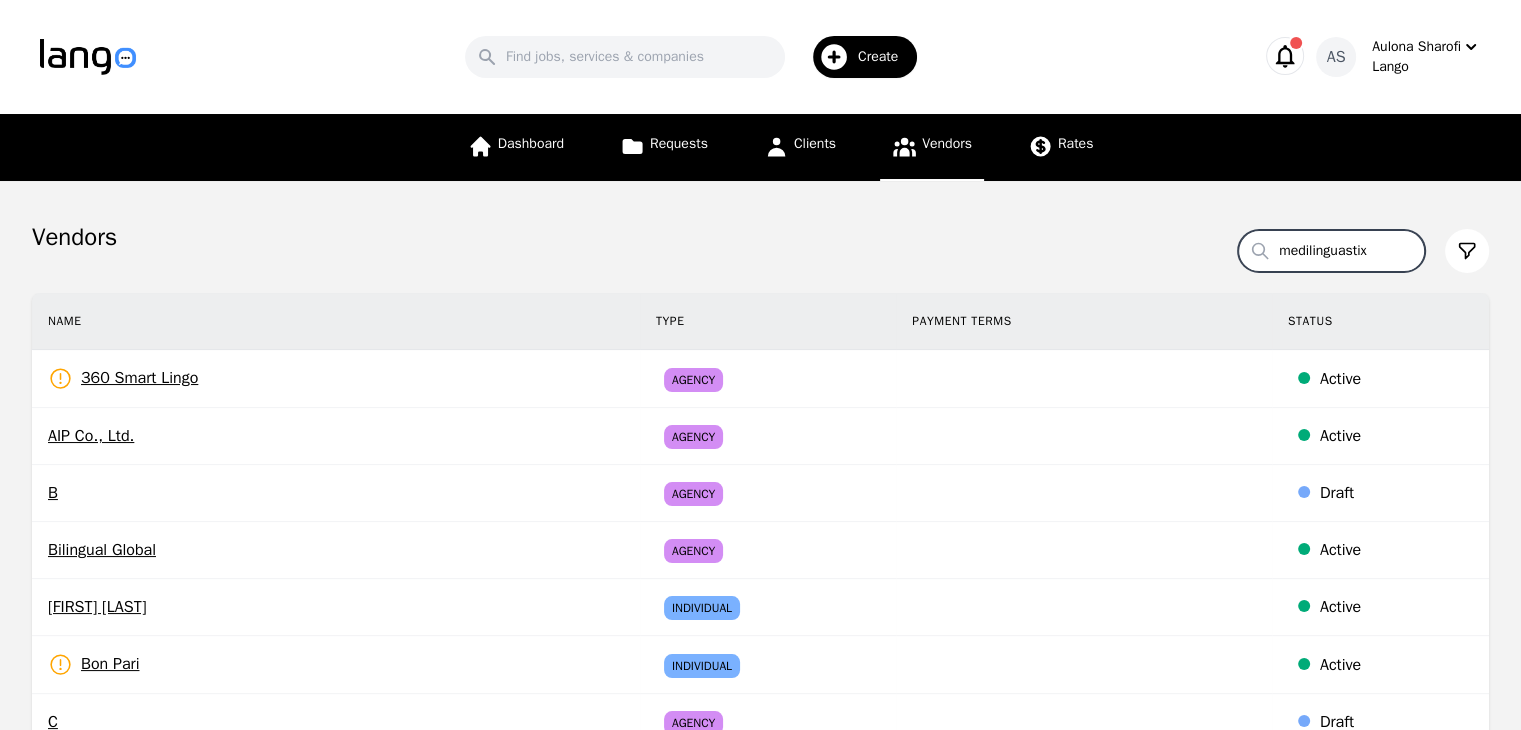 type on "medilinguastix" 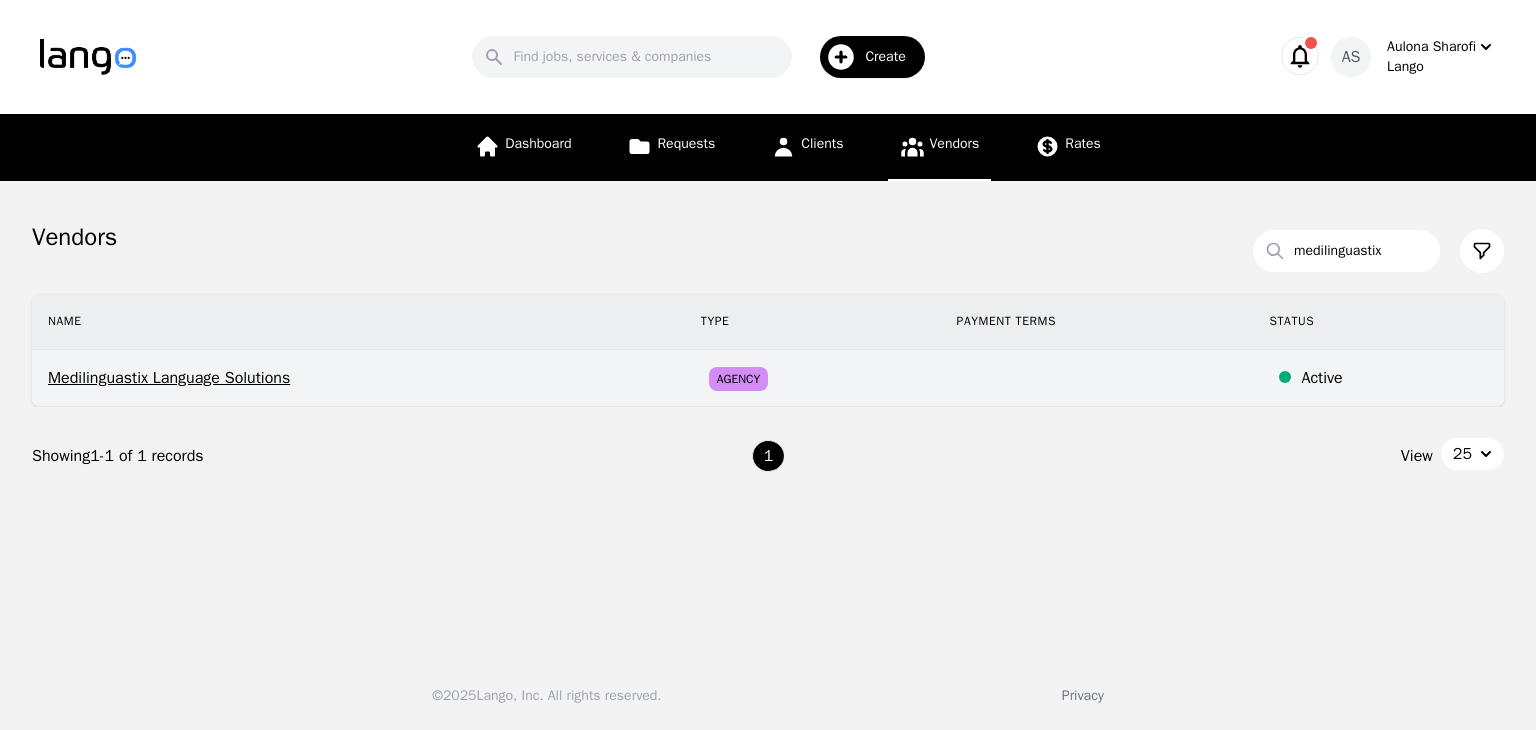 click on "Medilinguastix Language Solutions" at bounding box center (358, 378) 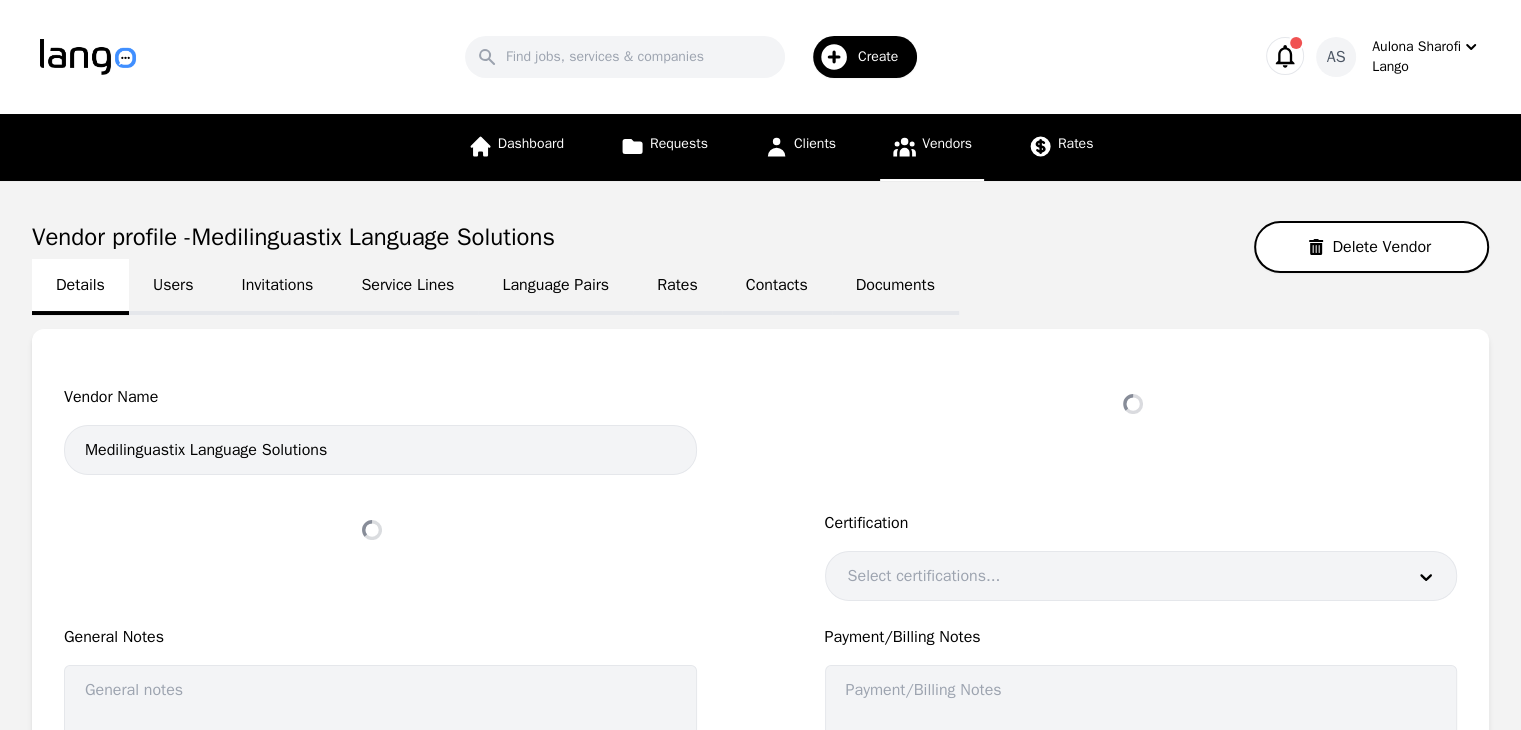 select on "active" 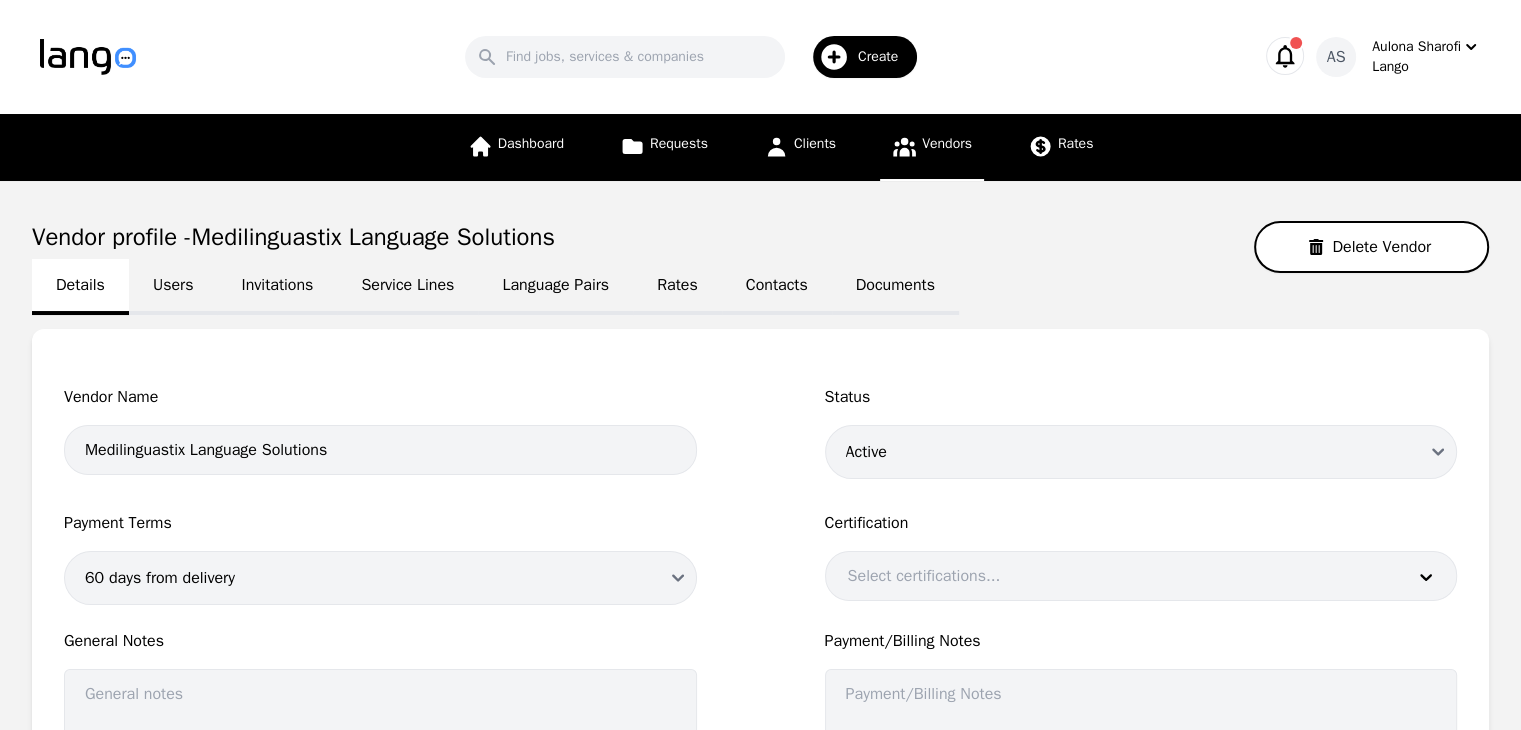 click on "Language Pairs" at bounding box center [555, 287] 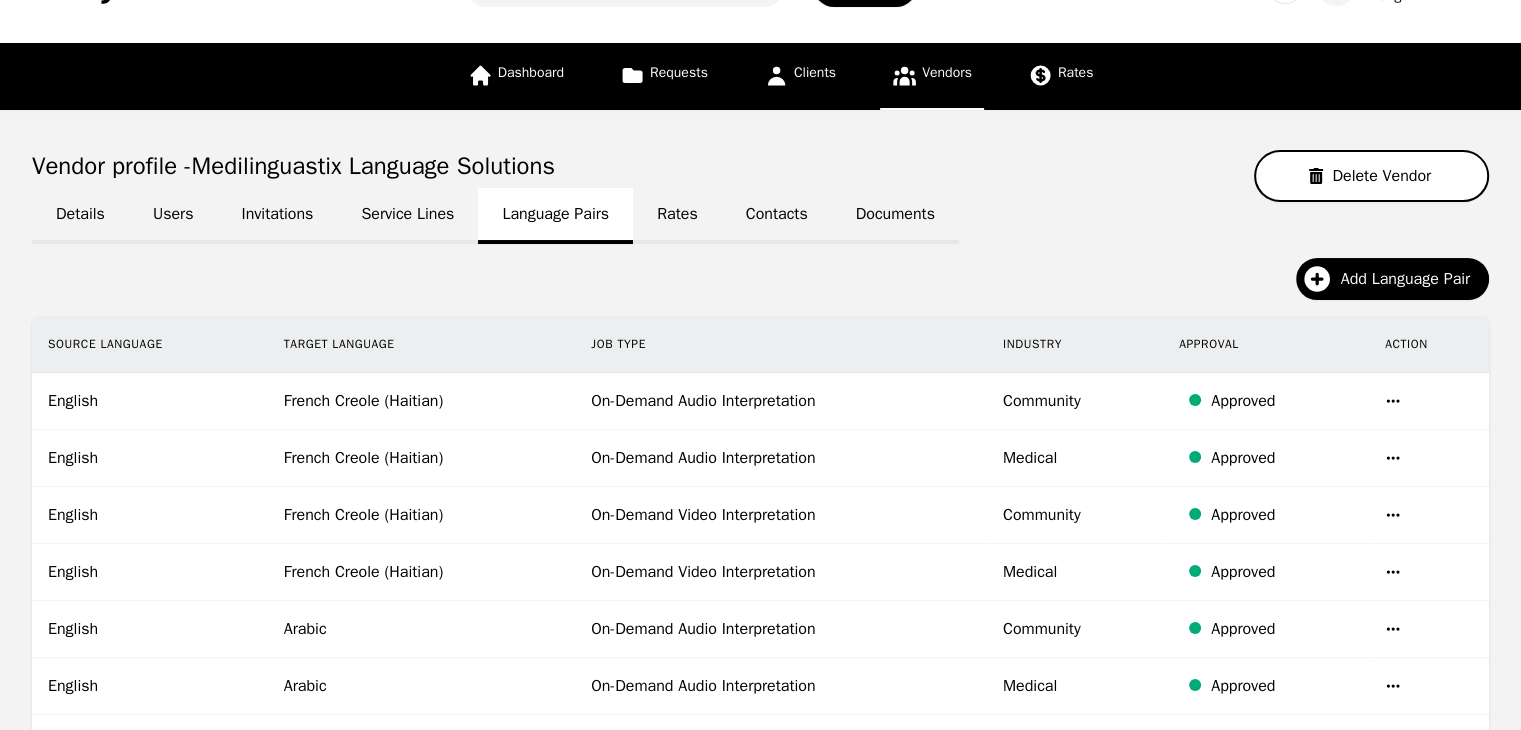 scroll, scrollTop: 300, scrollLeft: 0, axis: vertical 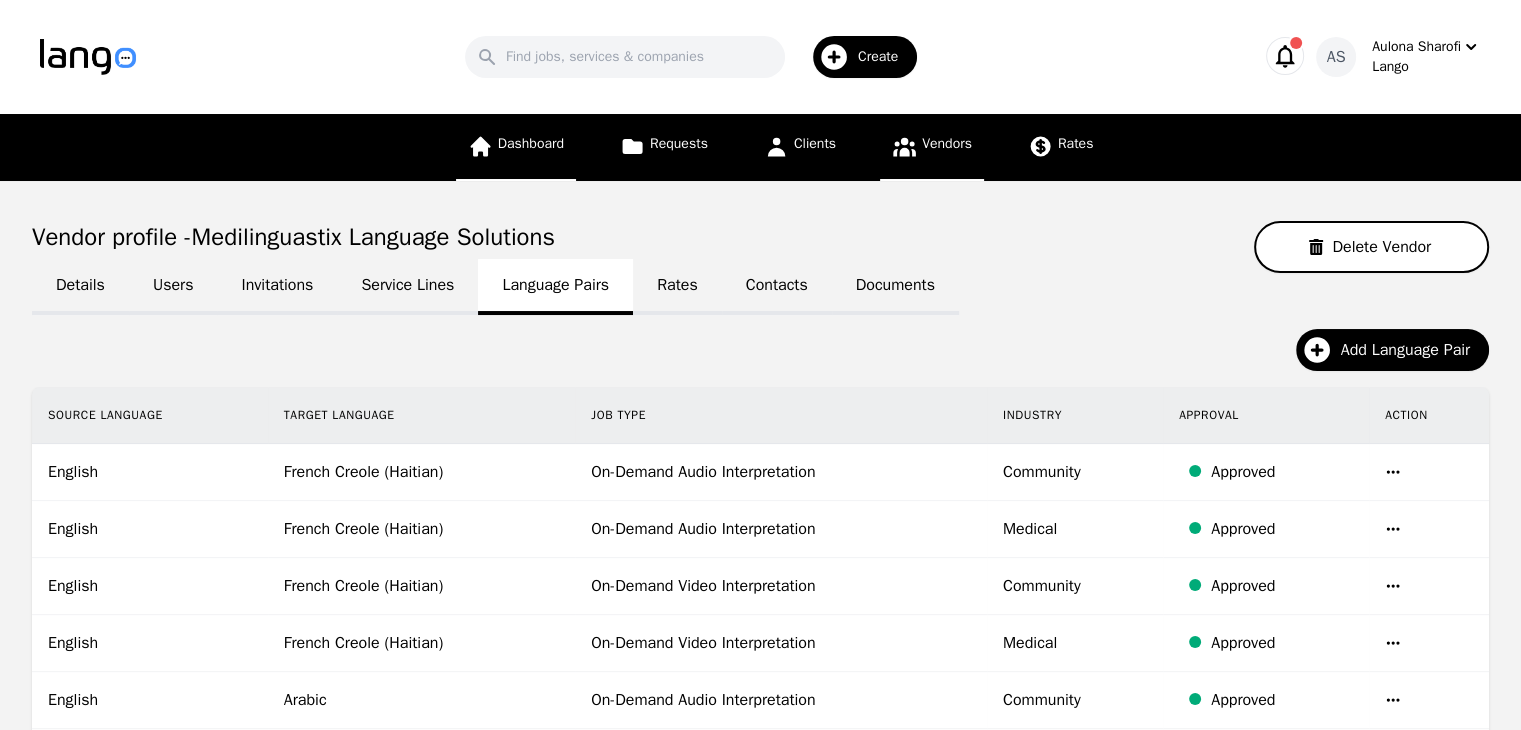 click on "Dashboard" at bounding box center [531, 143] 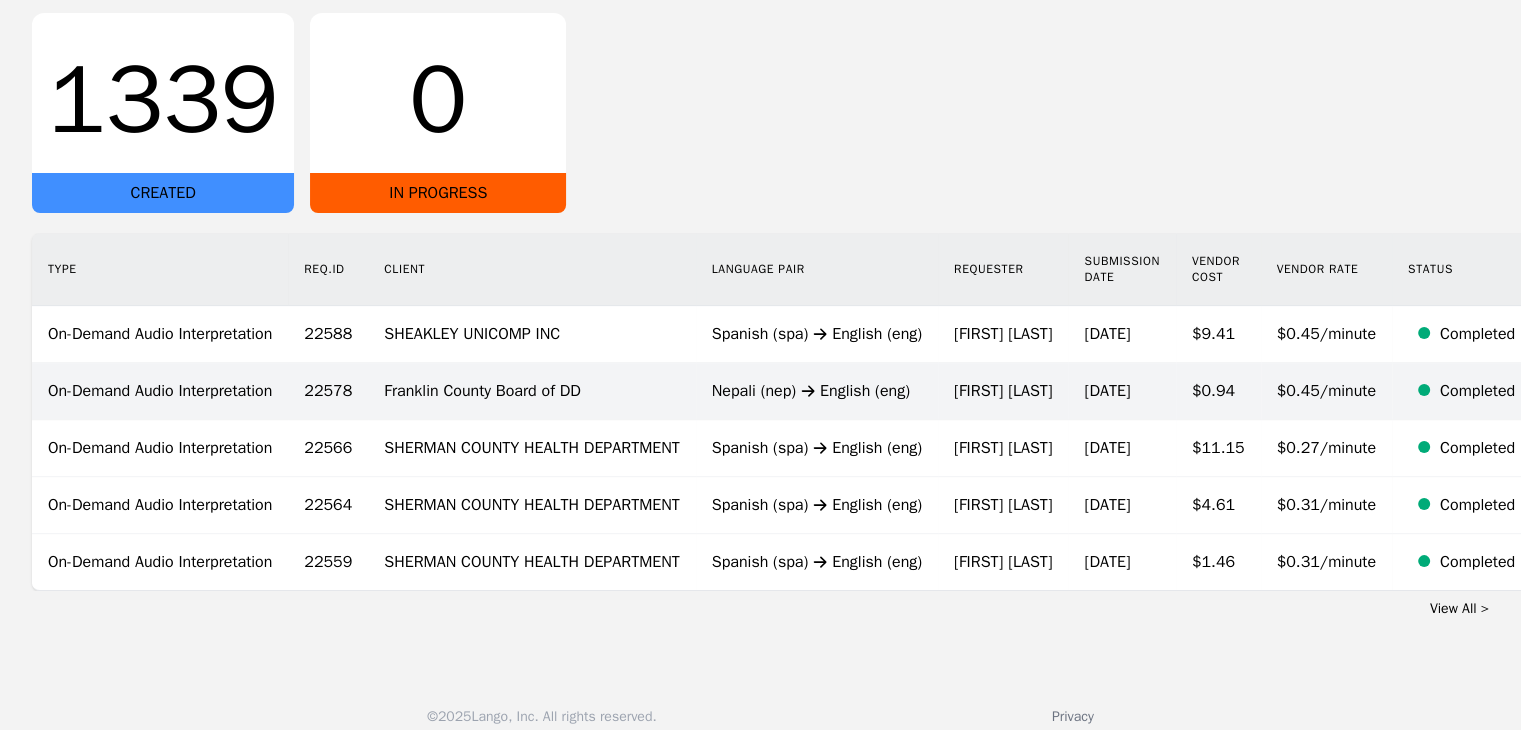 scroll, scrollTop: 374, scrollLeft: 0, axis: vertical 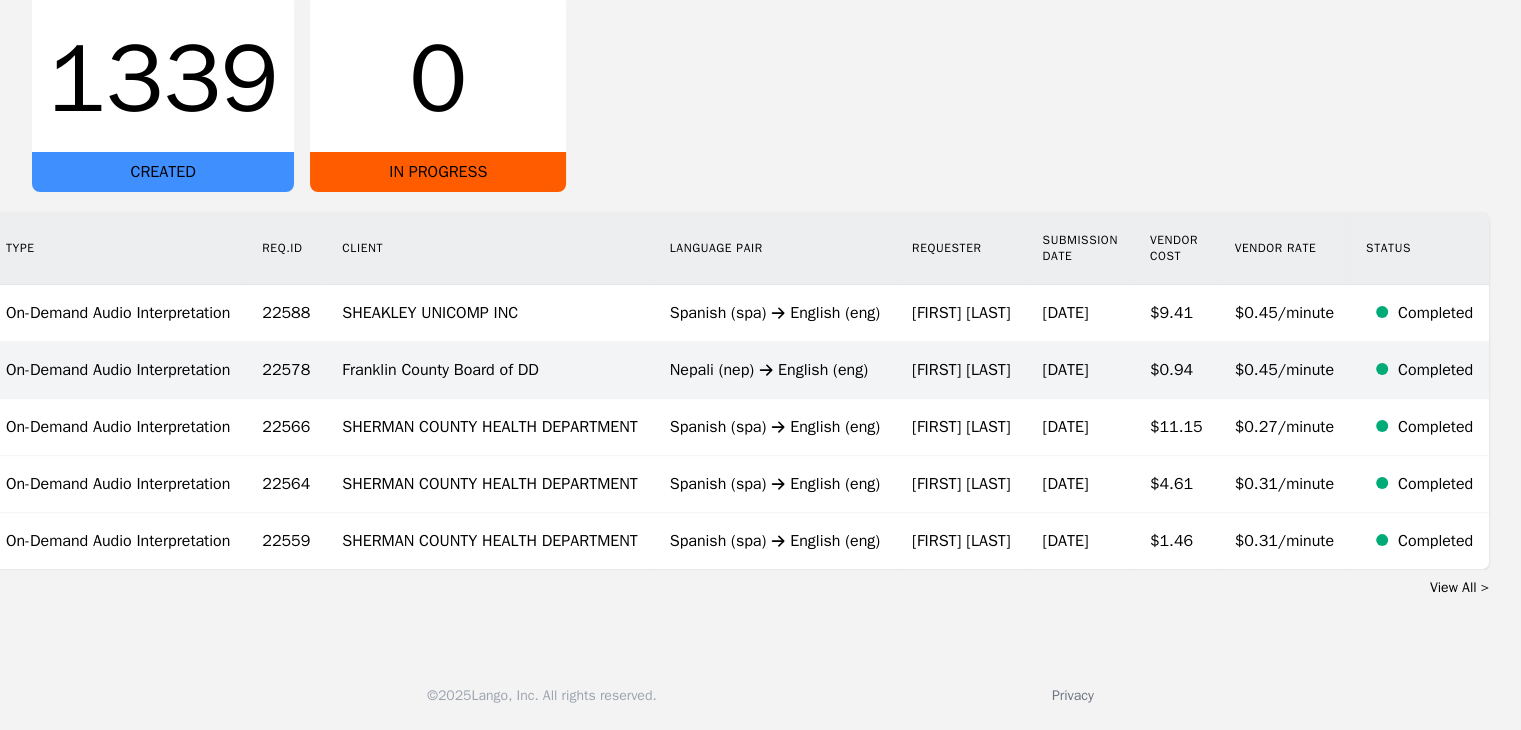 click on "Nepali (nep) English (eng)" at bounding box center (775, 370) 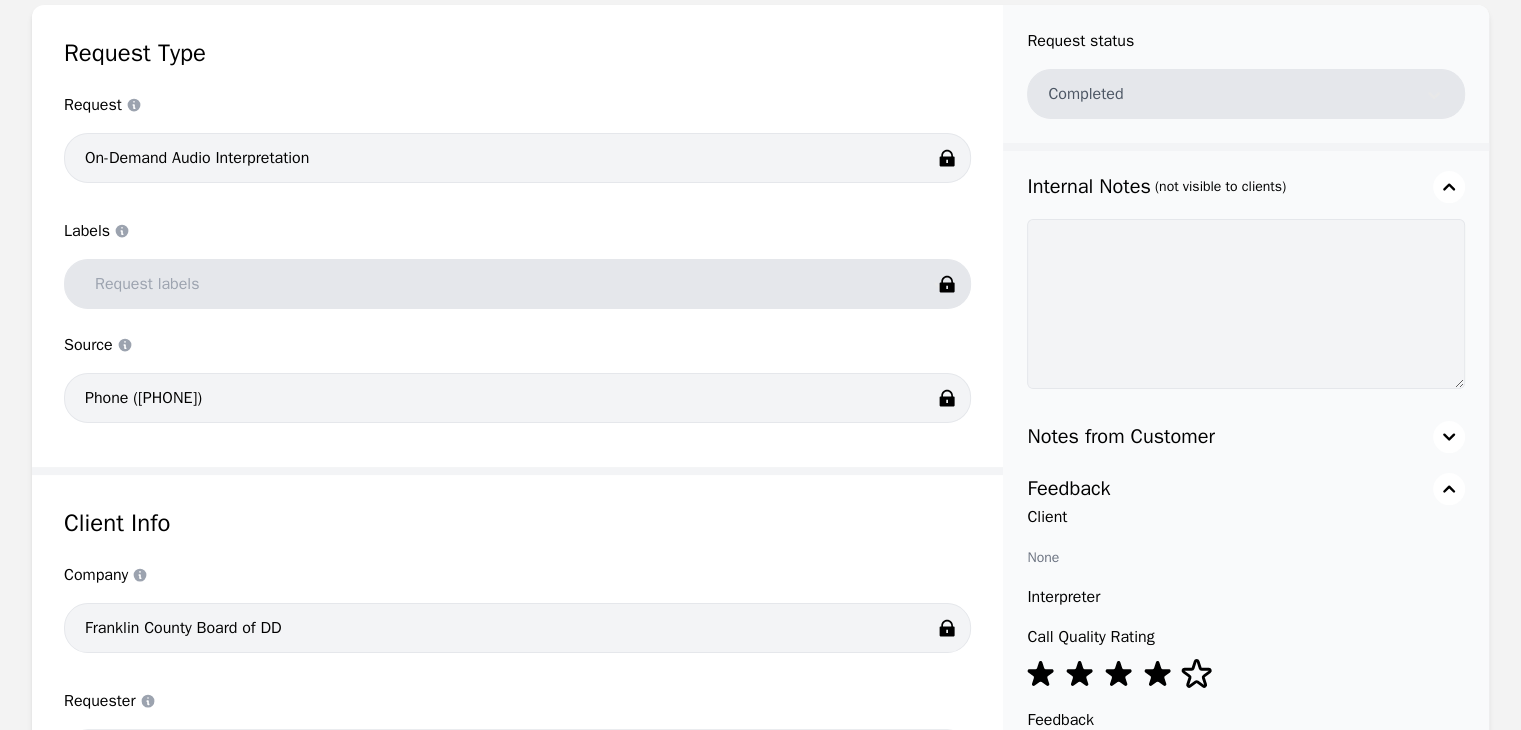 scroll, scrollTop: 0, scrollLeft: 0, axis: both 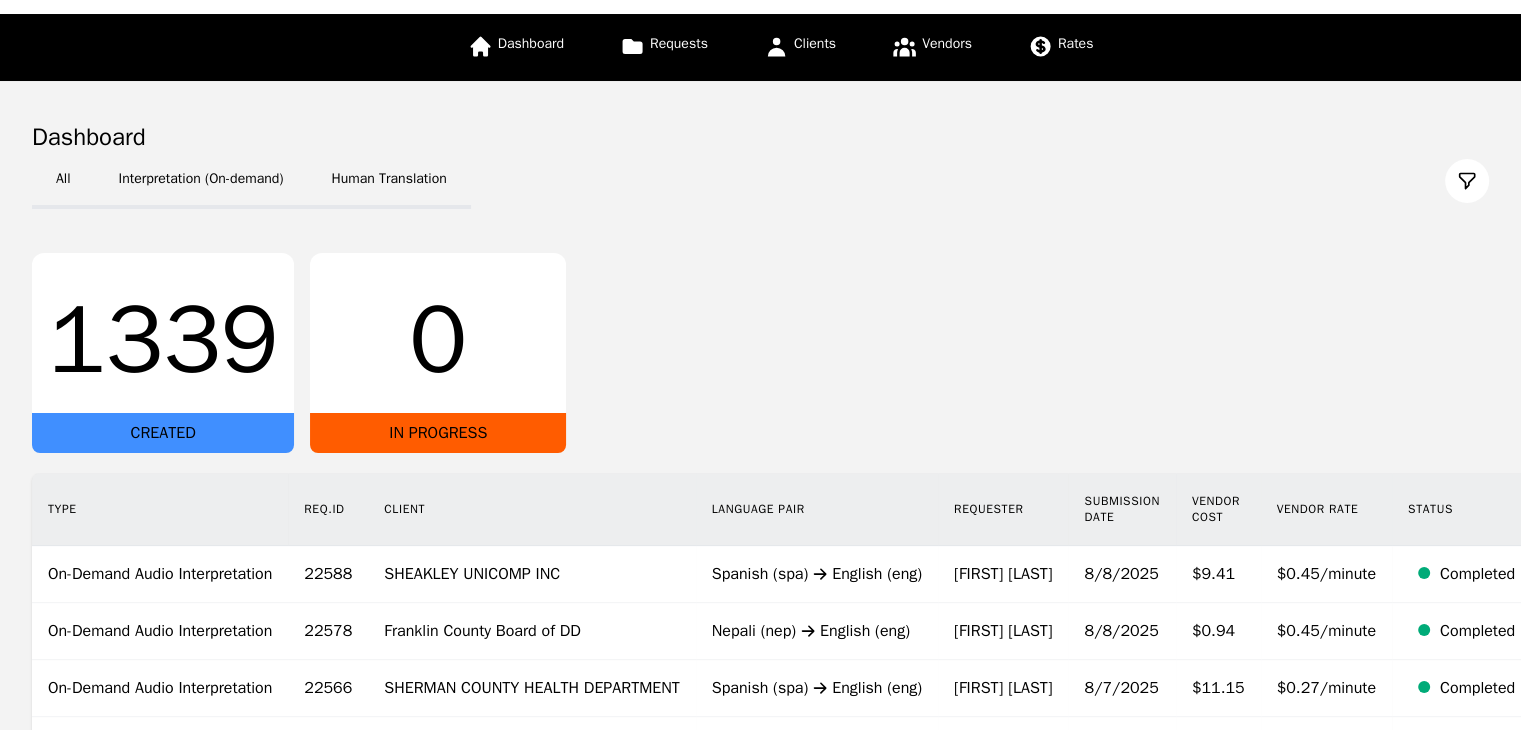 click on "Clients" at bounding box center (800, 47) 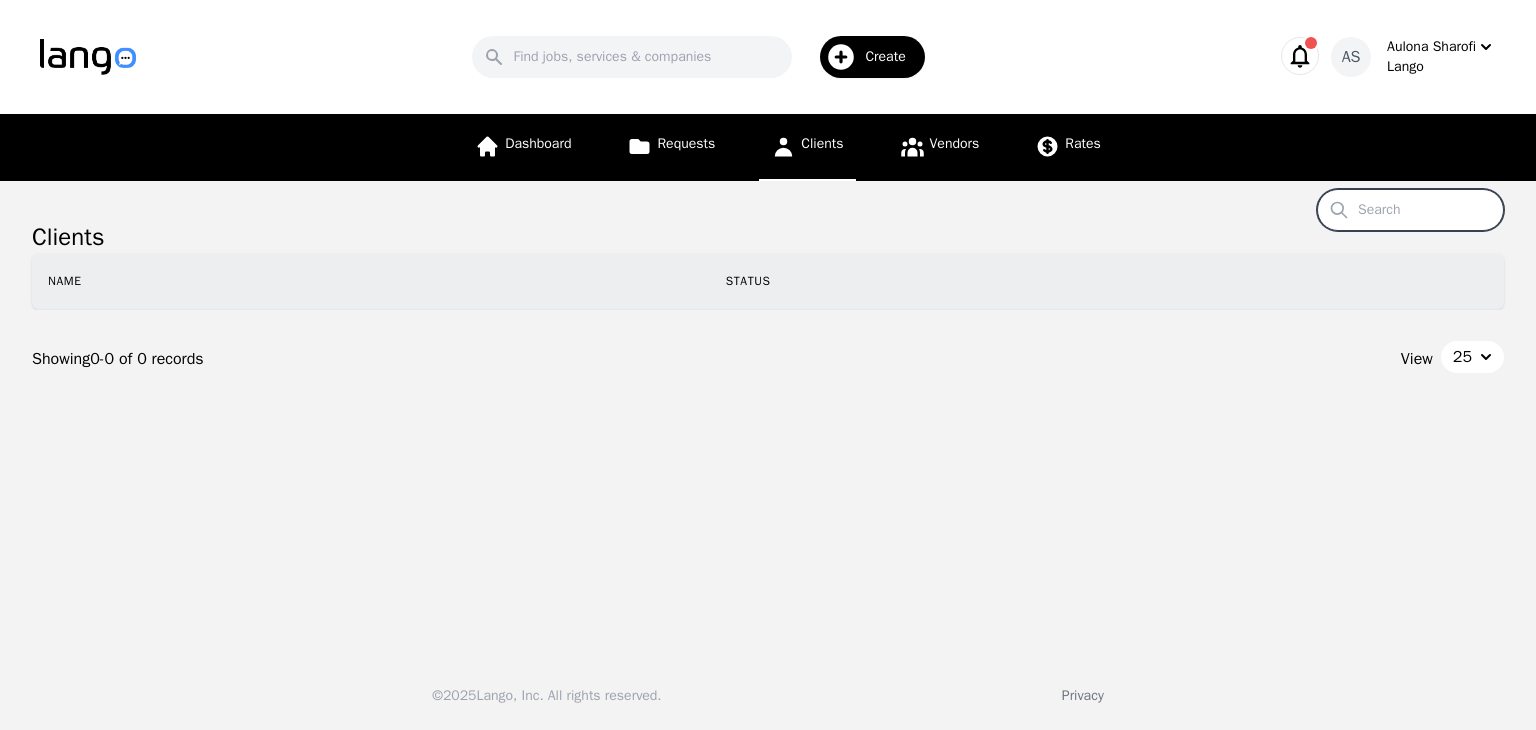 click on "Search" at bounding box center [1410, 210] 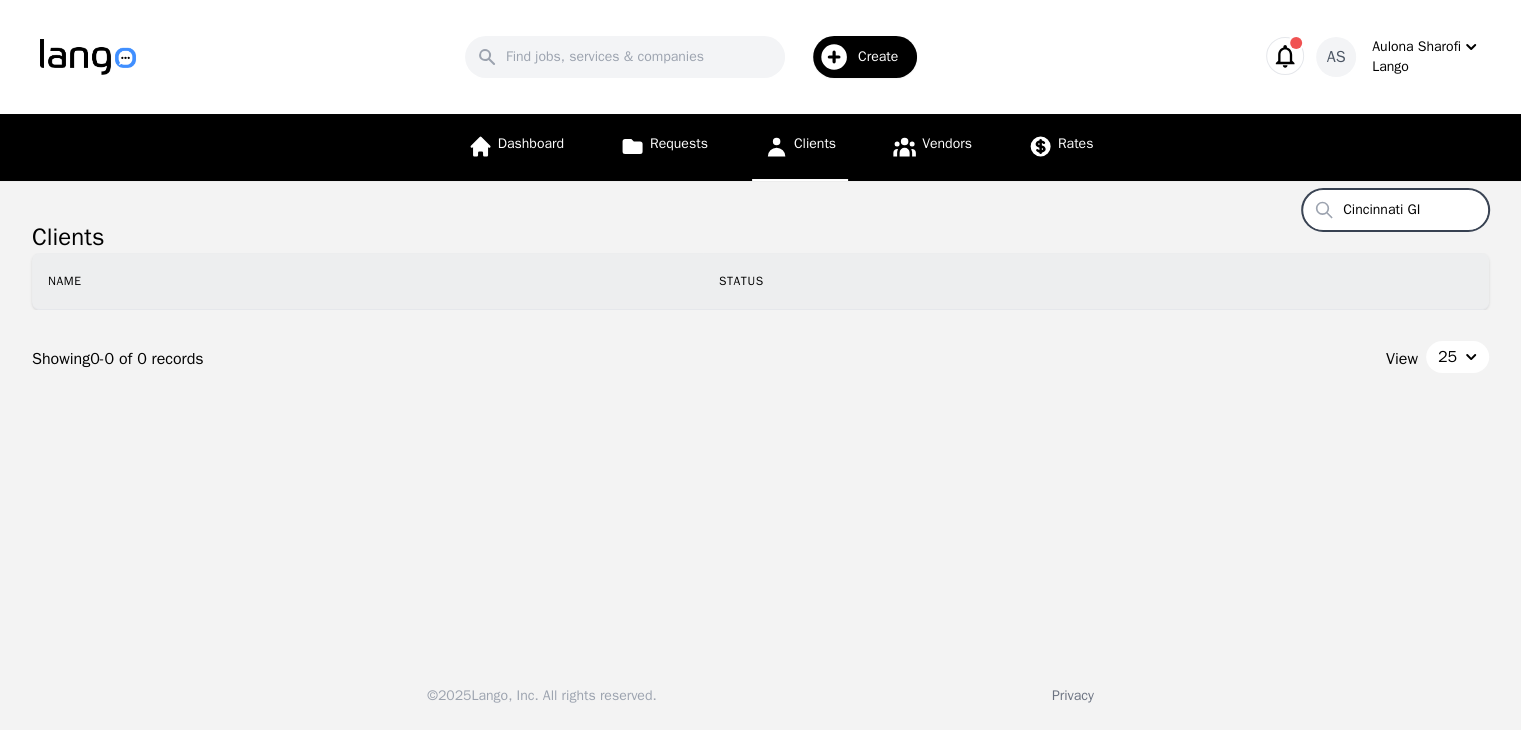 type on "Cincinnati GI" 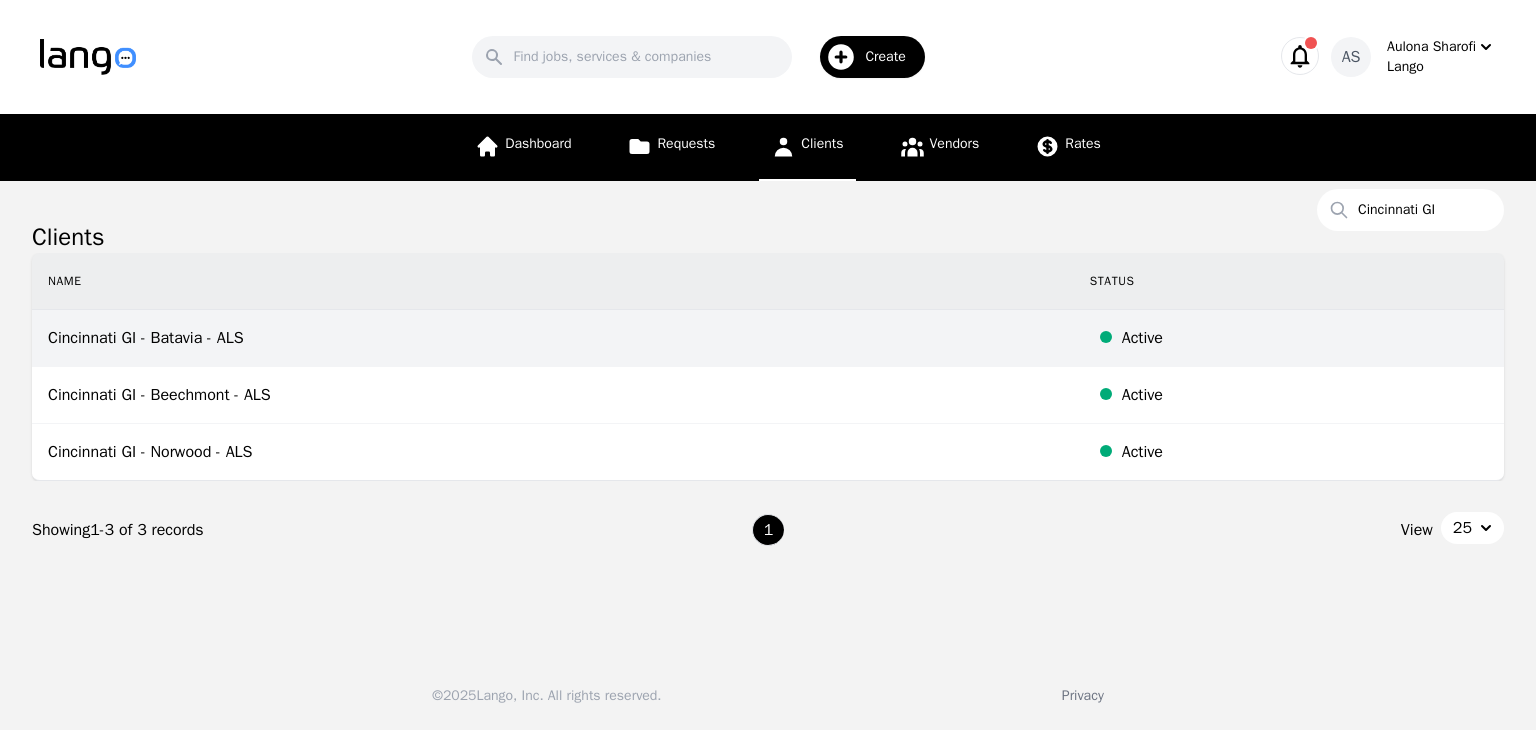 click on "Cincinnati GI - Batavia - ALS" at bounding box center [553, 338] 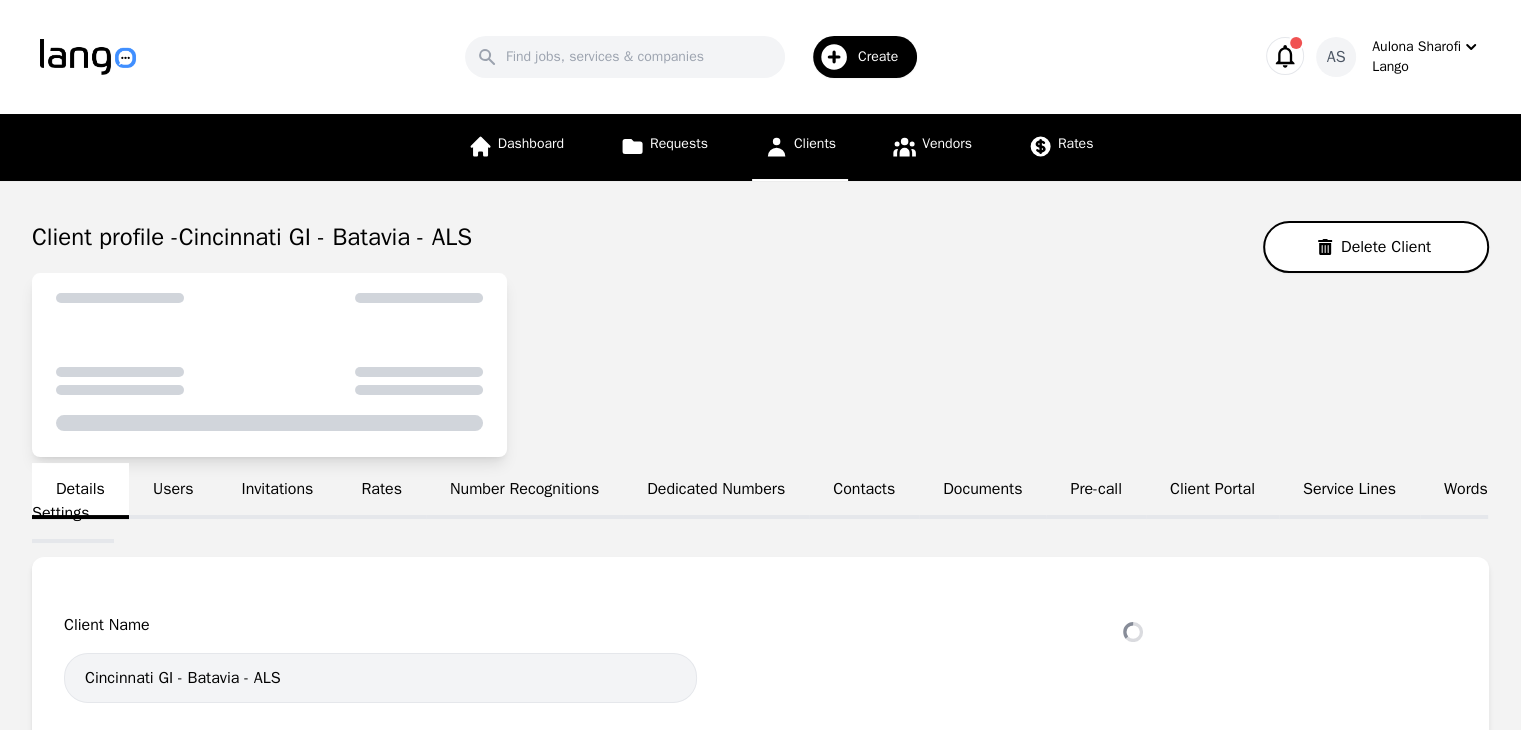 select on "active" 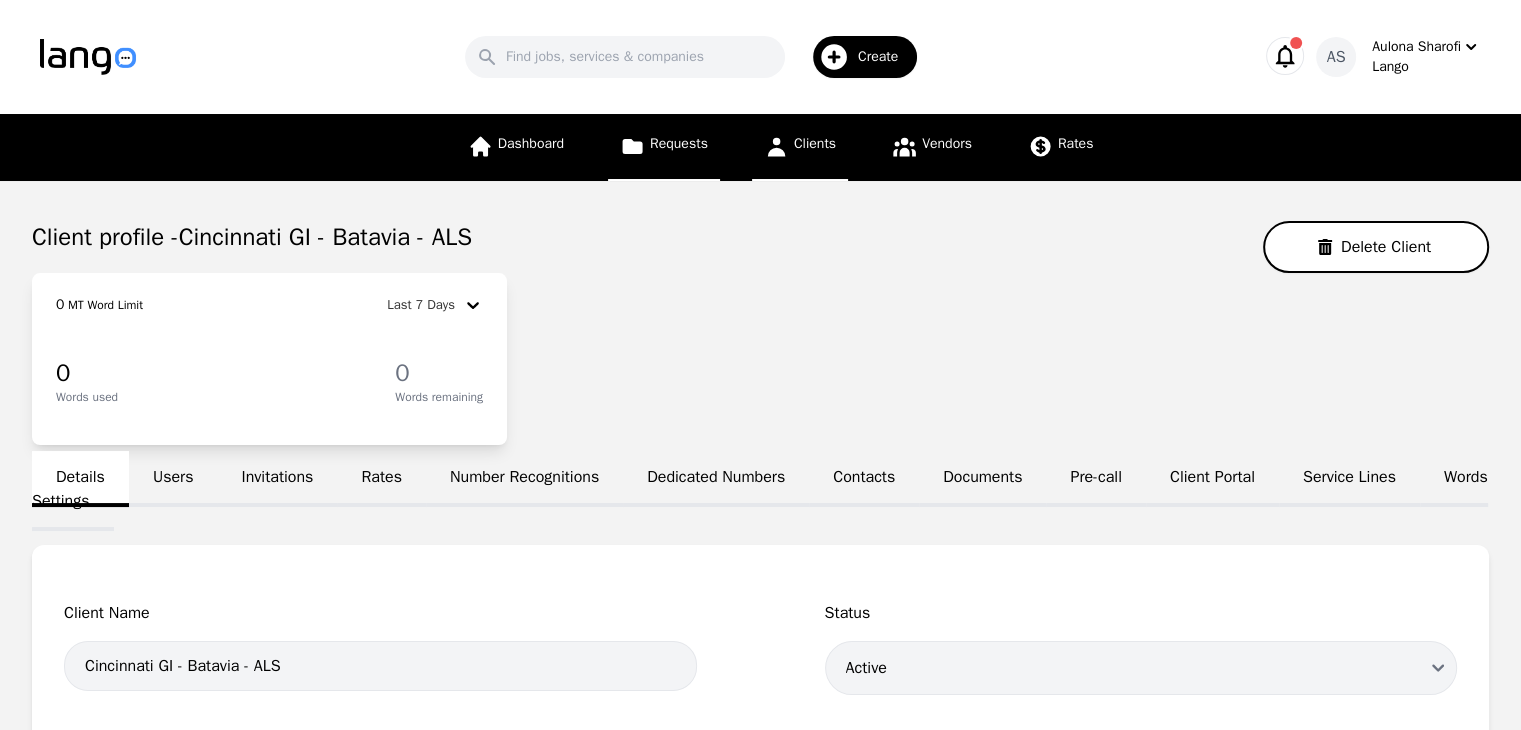 click on "Requests" at bounding box center [679, 143] 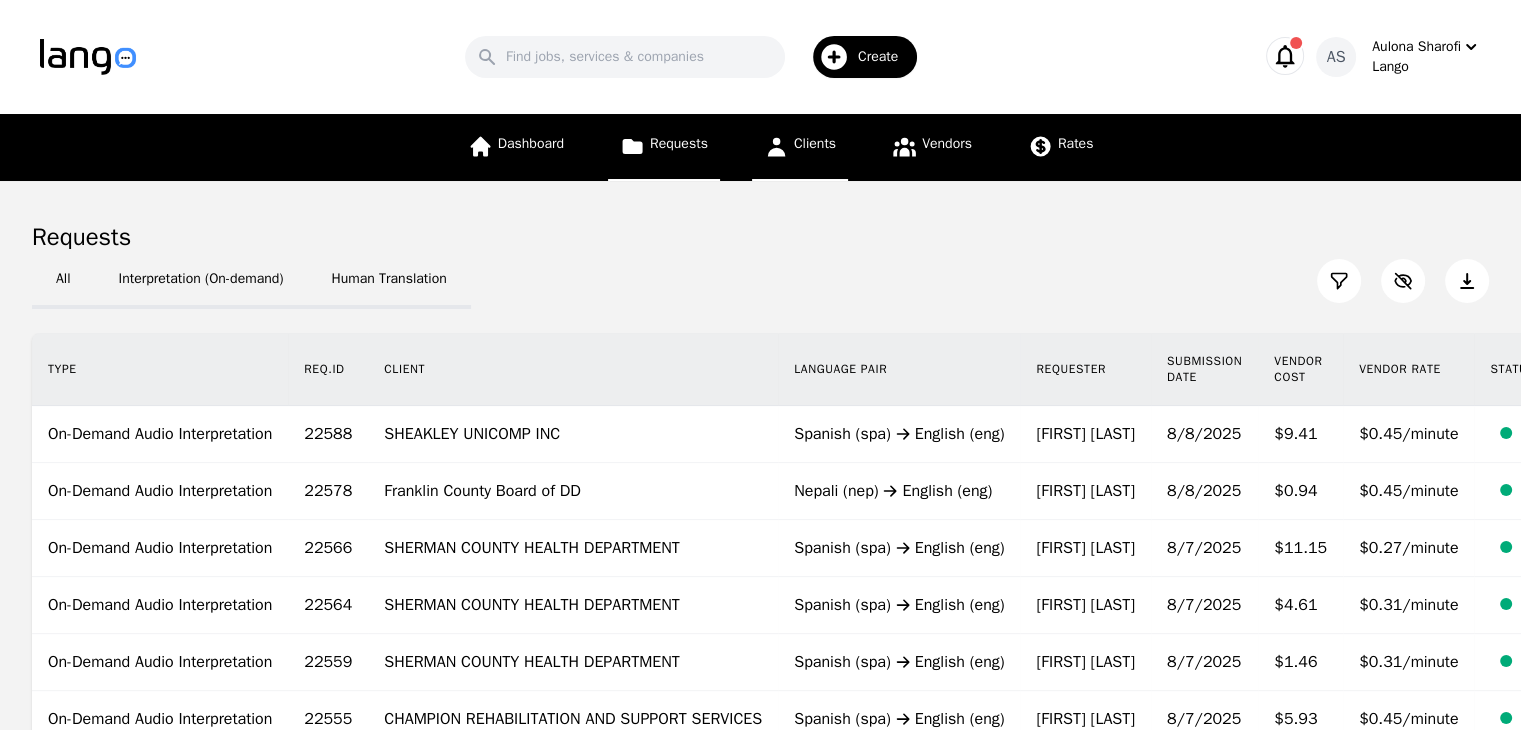 click on "Clients" at bounding box center [800, 147] 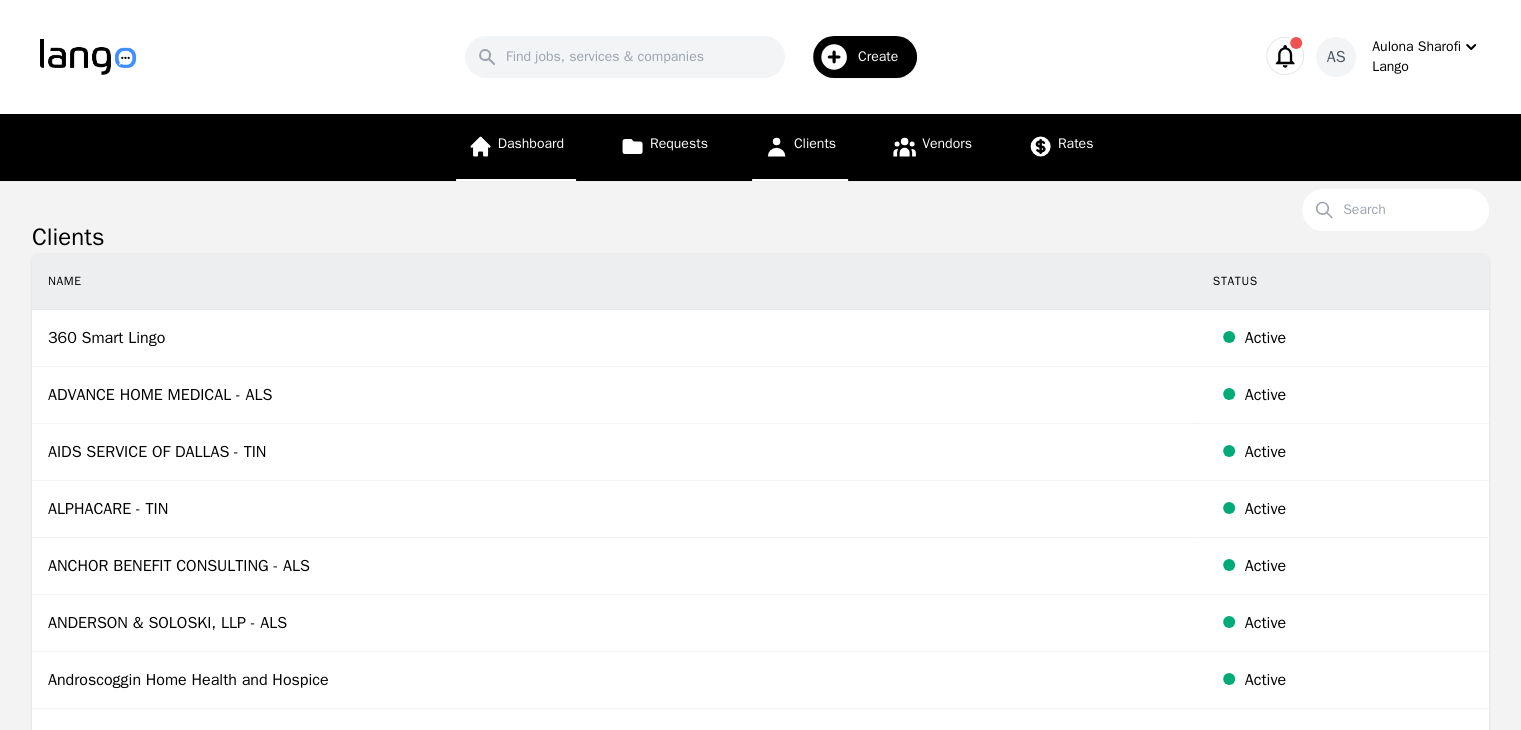 click on "Dashboard" at bounding box center (531, 143) 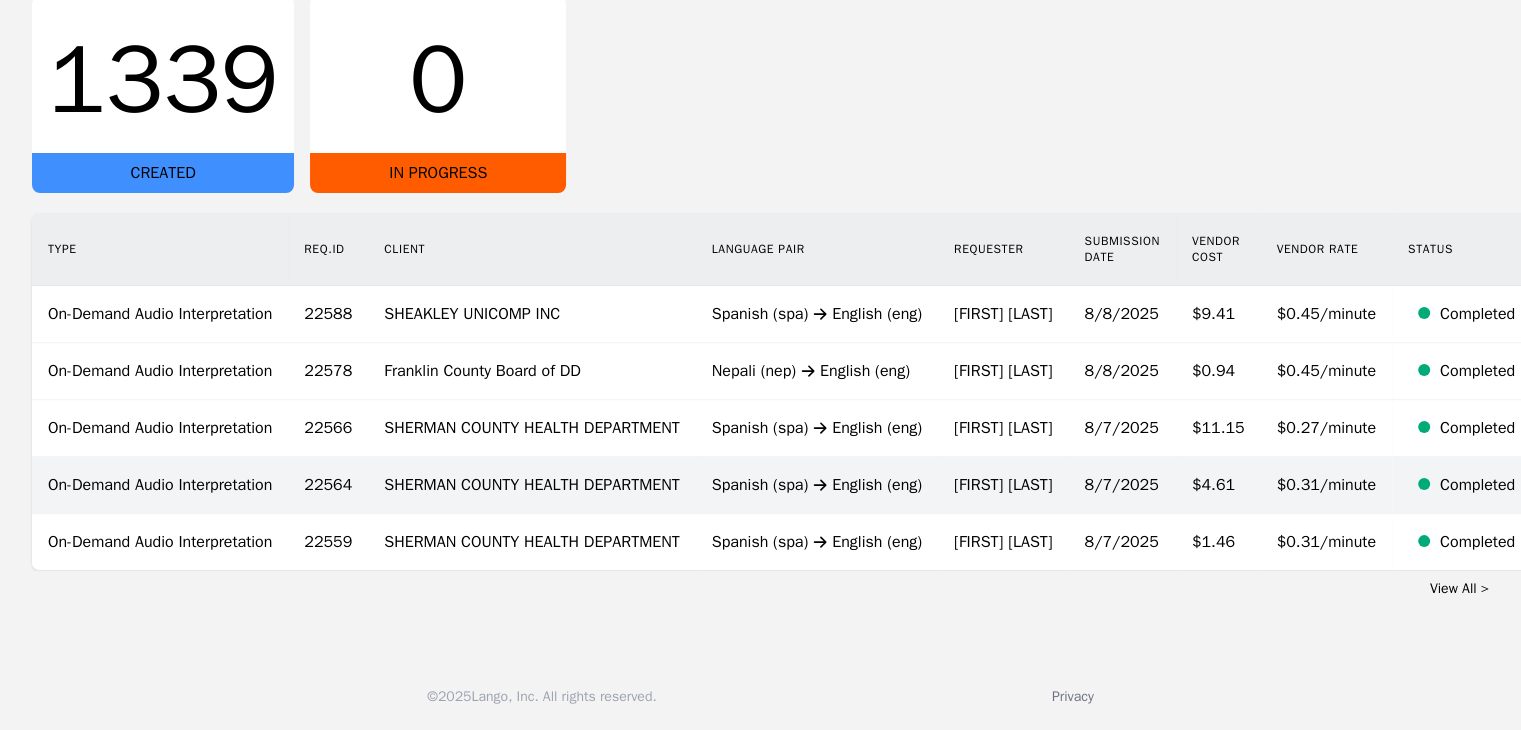 scroll, scrollTop: 374, scrollLeft: 0, axis: vertical 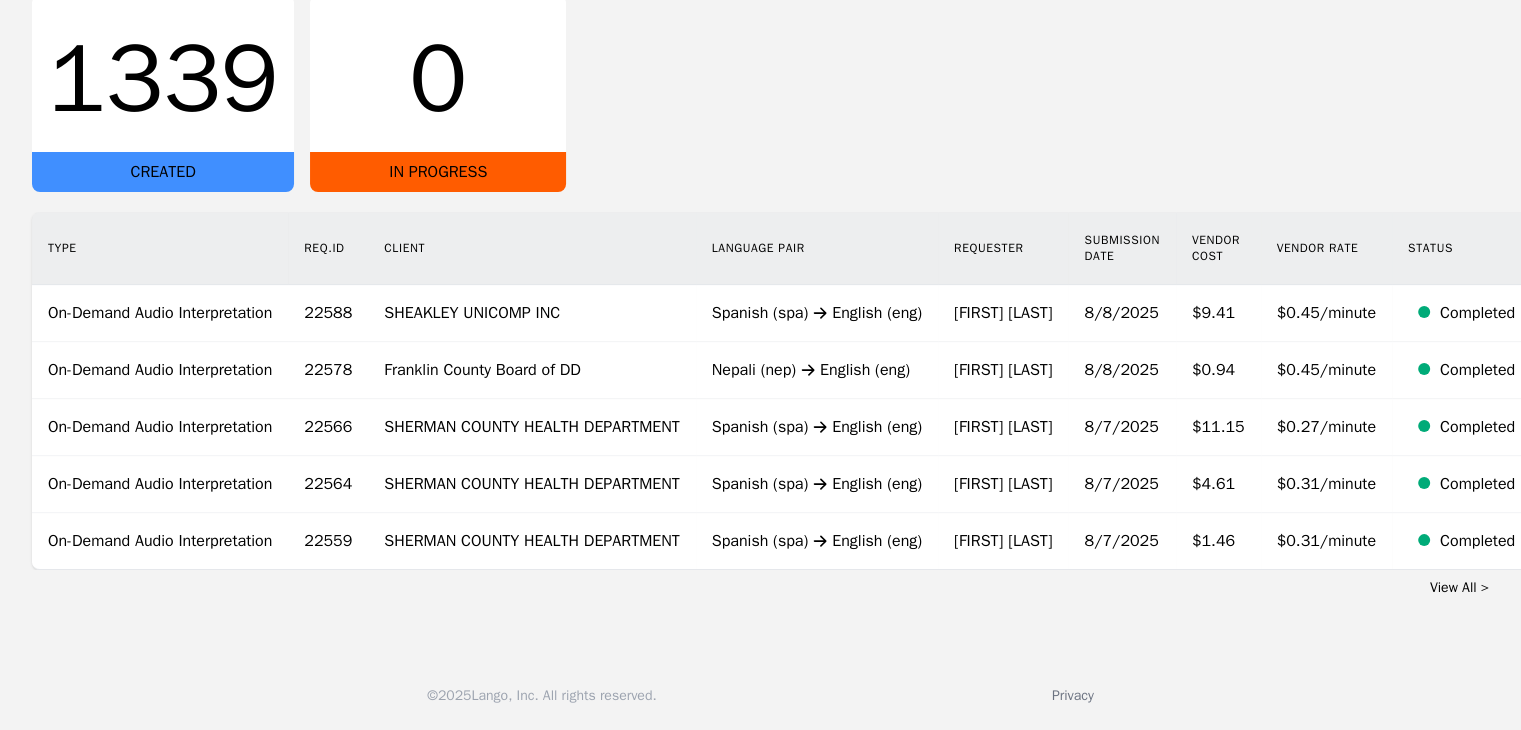 click on "View All >" at bounding box center [1459, 587] 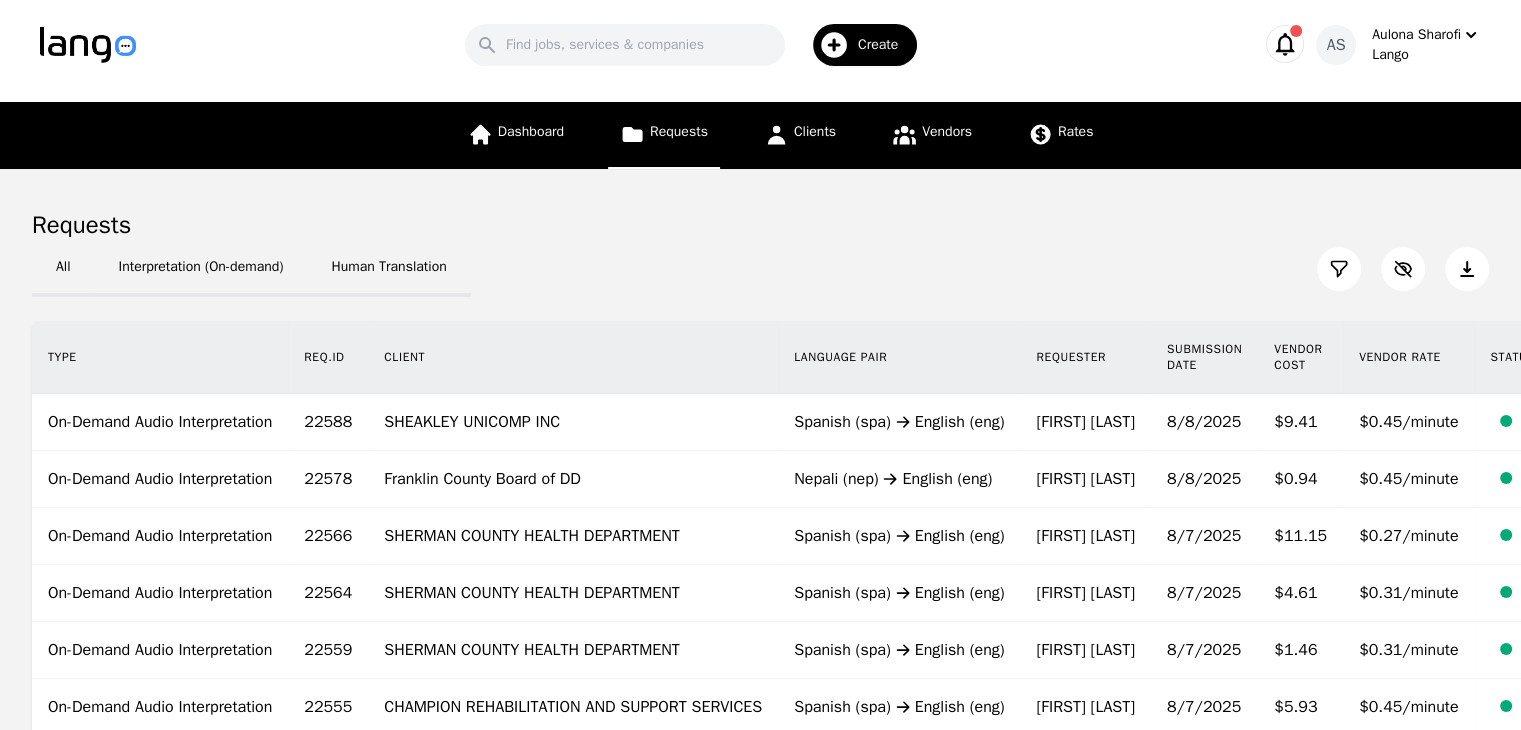 scroll, scrollTop: 0, scrollLeft: 0, axis: both 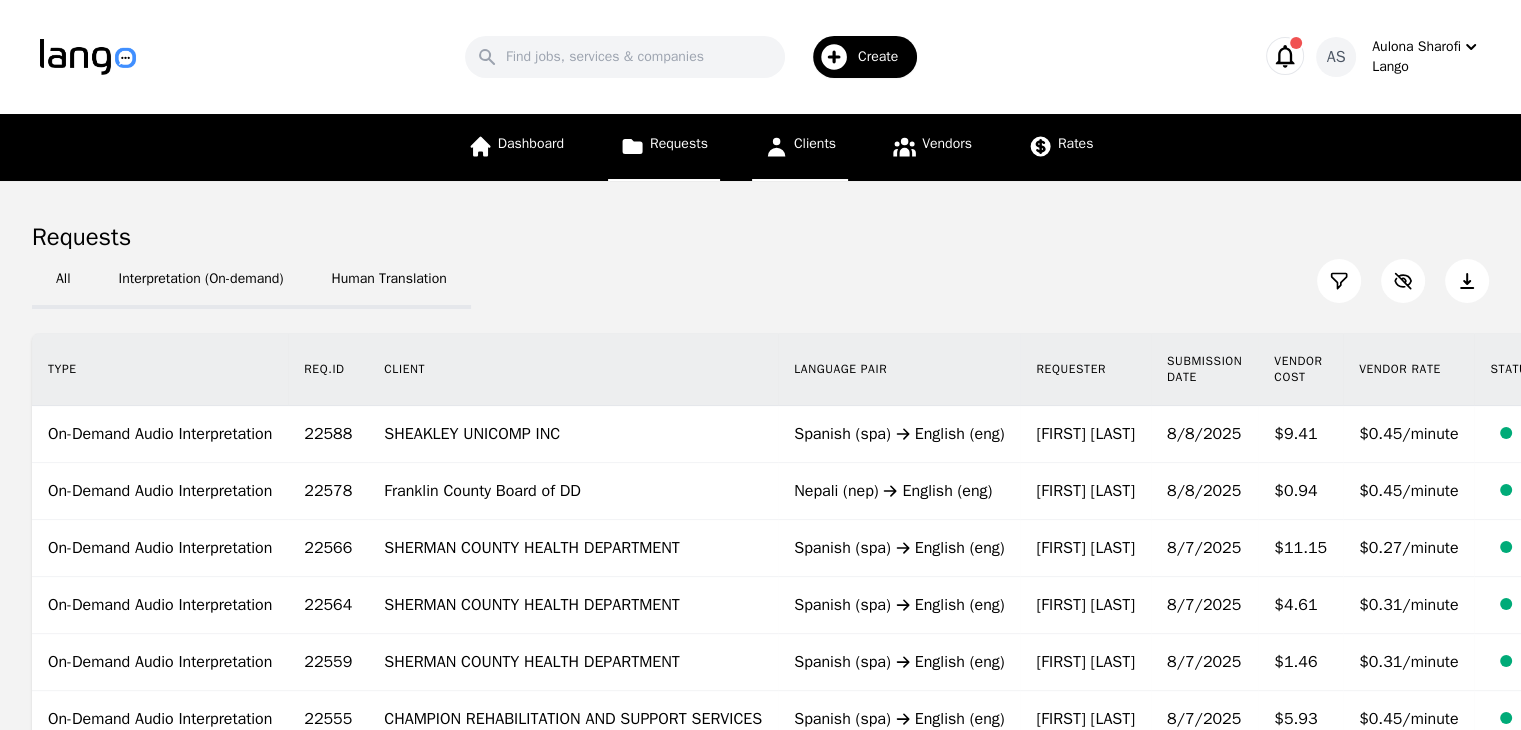 click on "Clients" at bounding box center [815, 143] 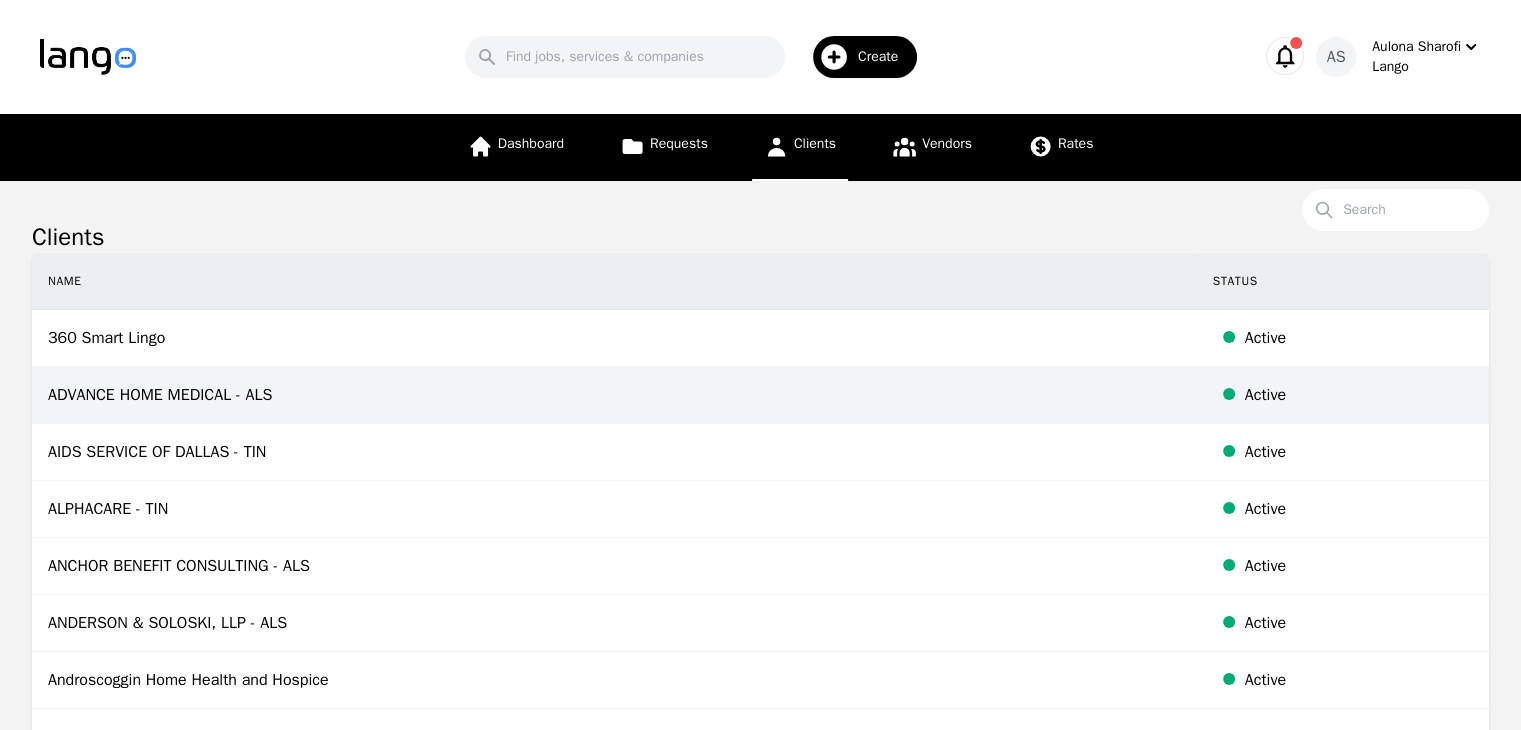 click on "ADVANCE HOME MEDICAL - ALS" at bounding box center (614, 395) 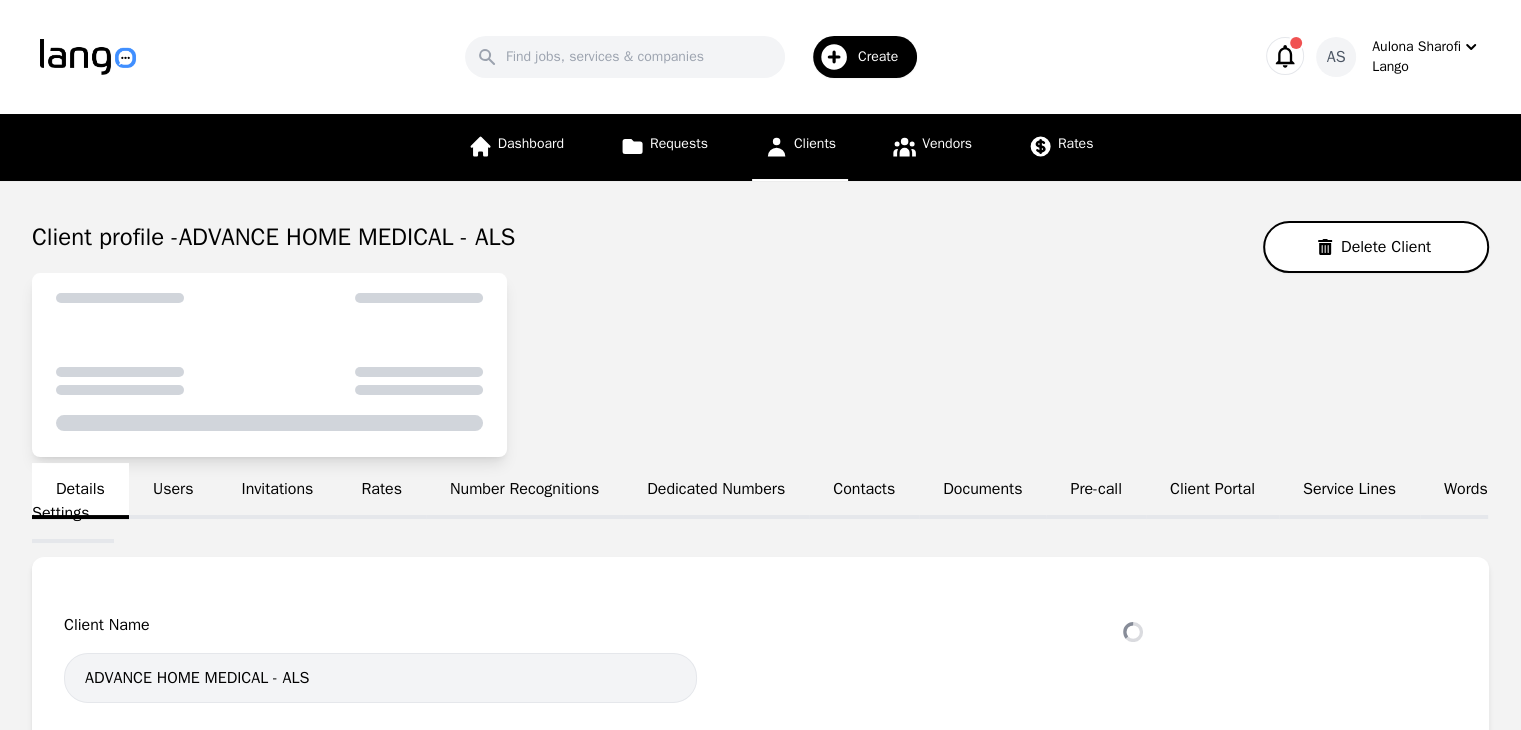 select on "active" 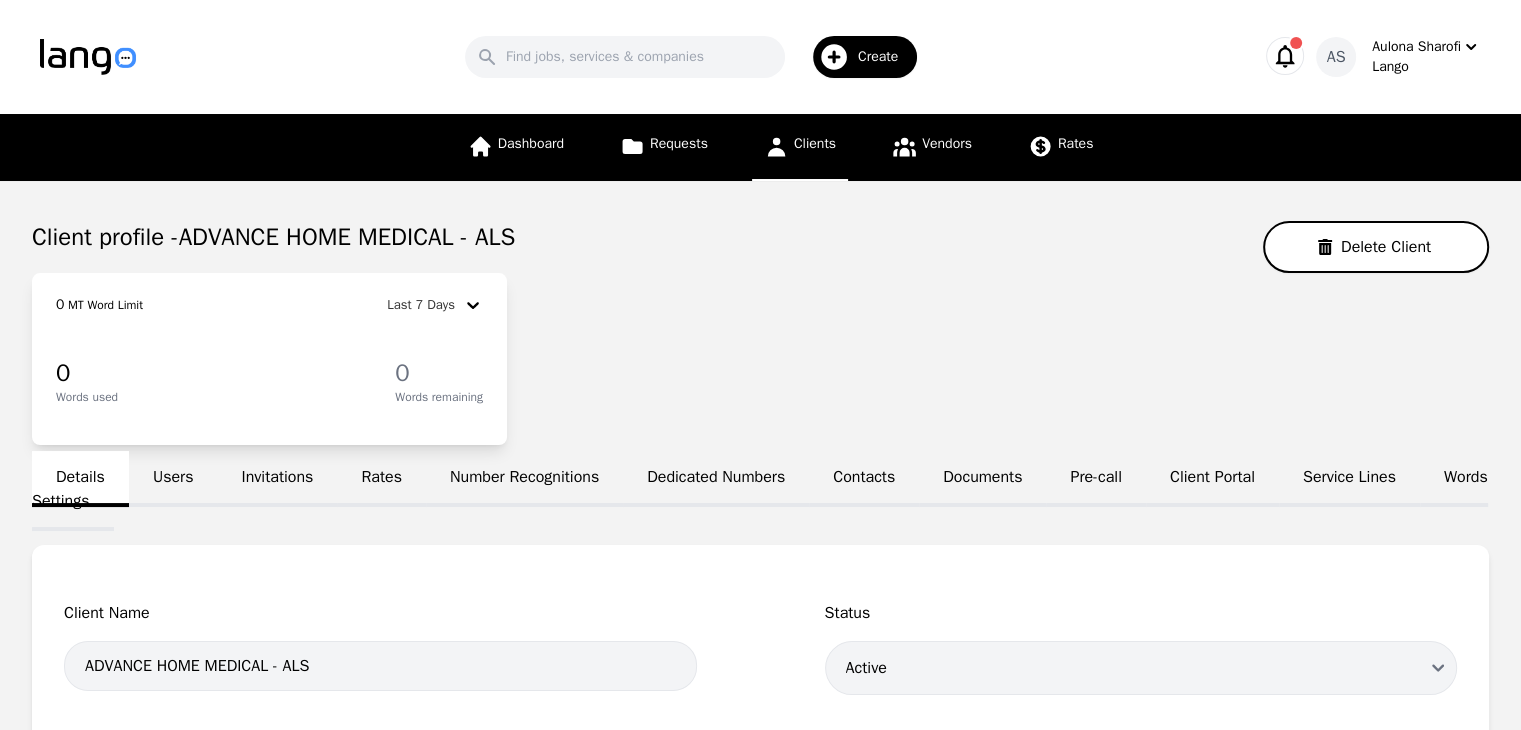 click on "Dedicated Numbers" at bounding box center (716, 479) 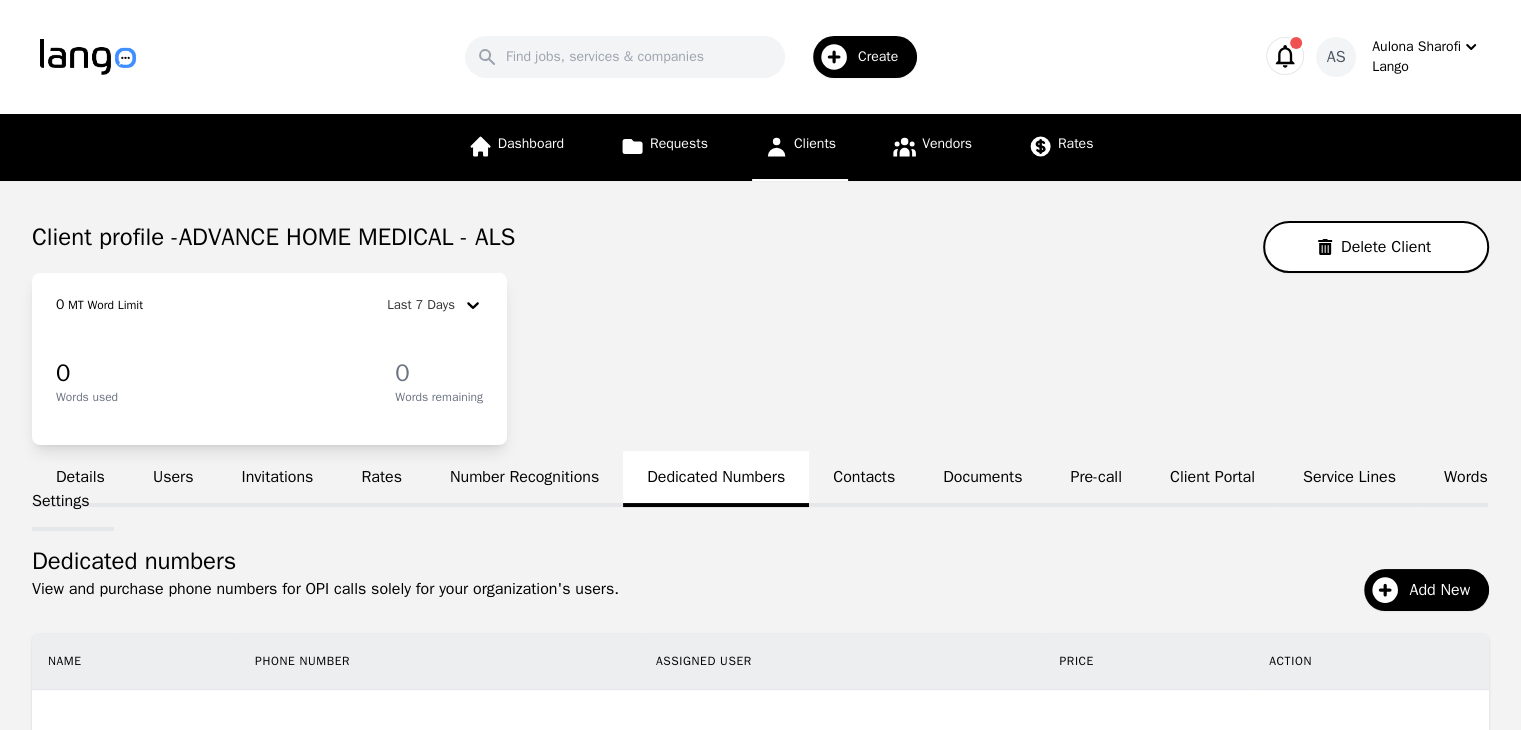 click on "Number Recognitions" at bounding box center (524, 479) 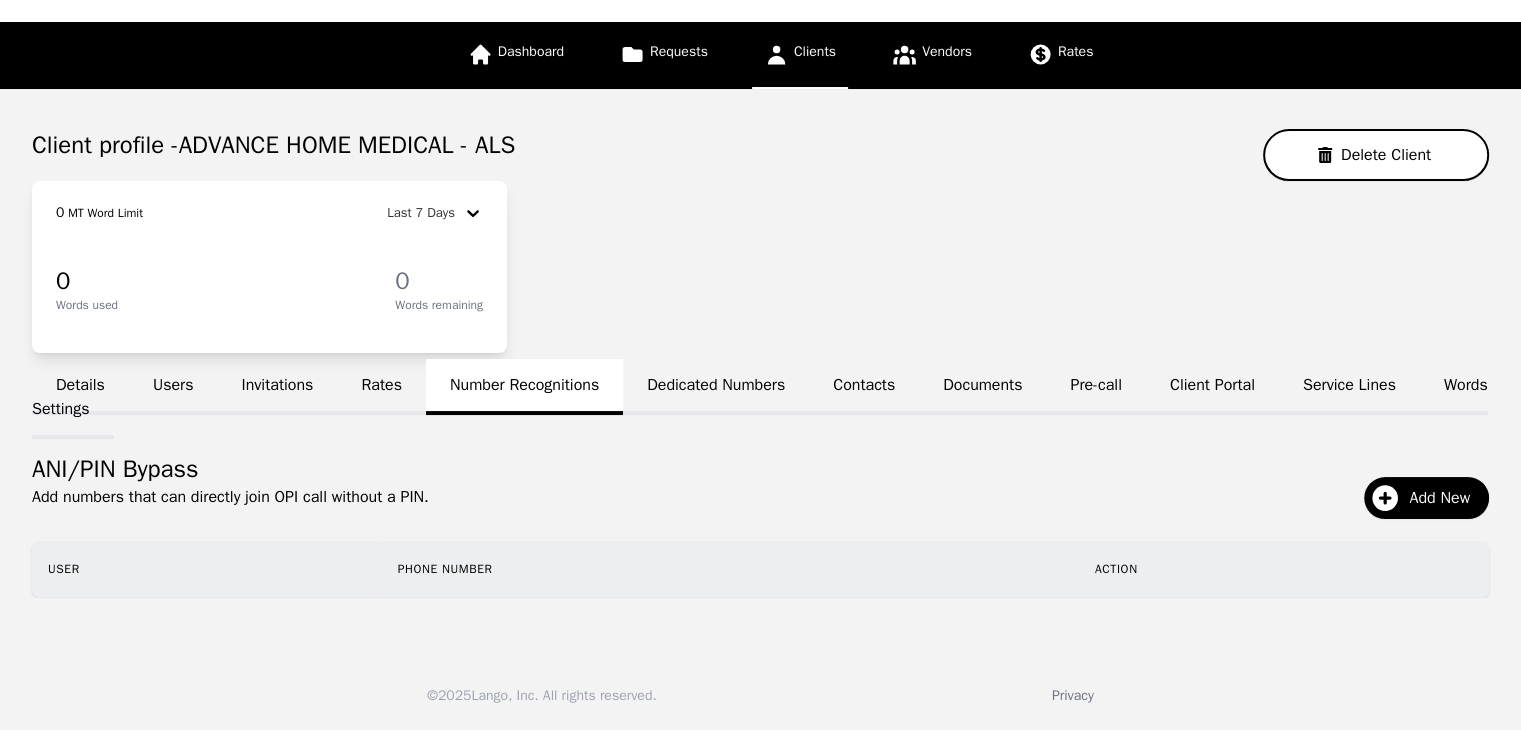 scroll, scrollTop: 90, scrollLeft: 0, axis: vertical 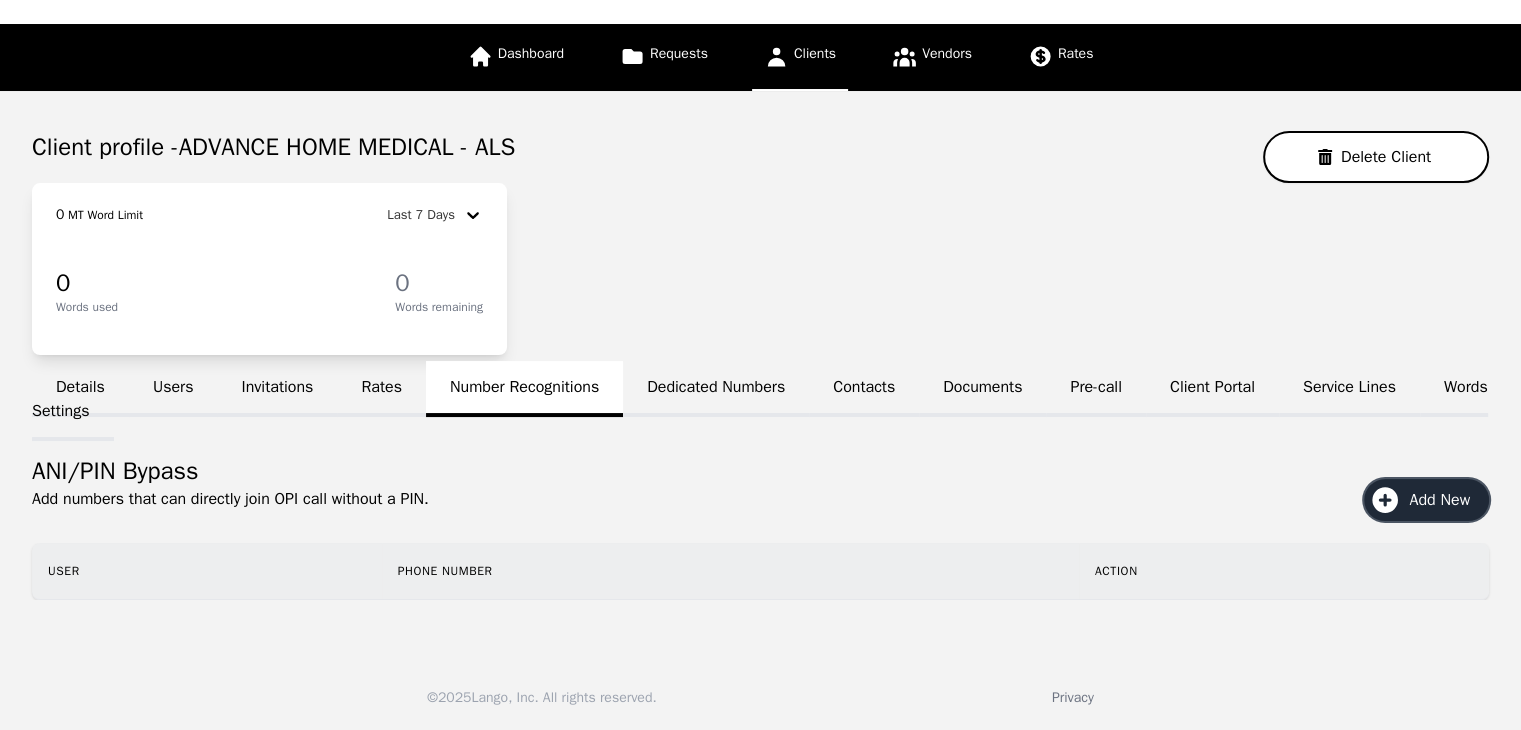 click on "Add New" at bounding box center (1446, 500) 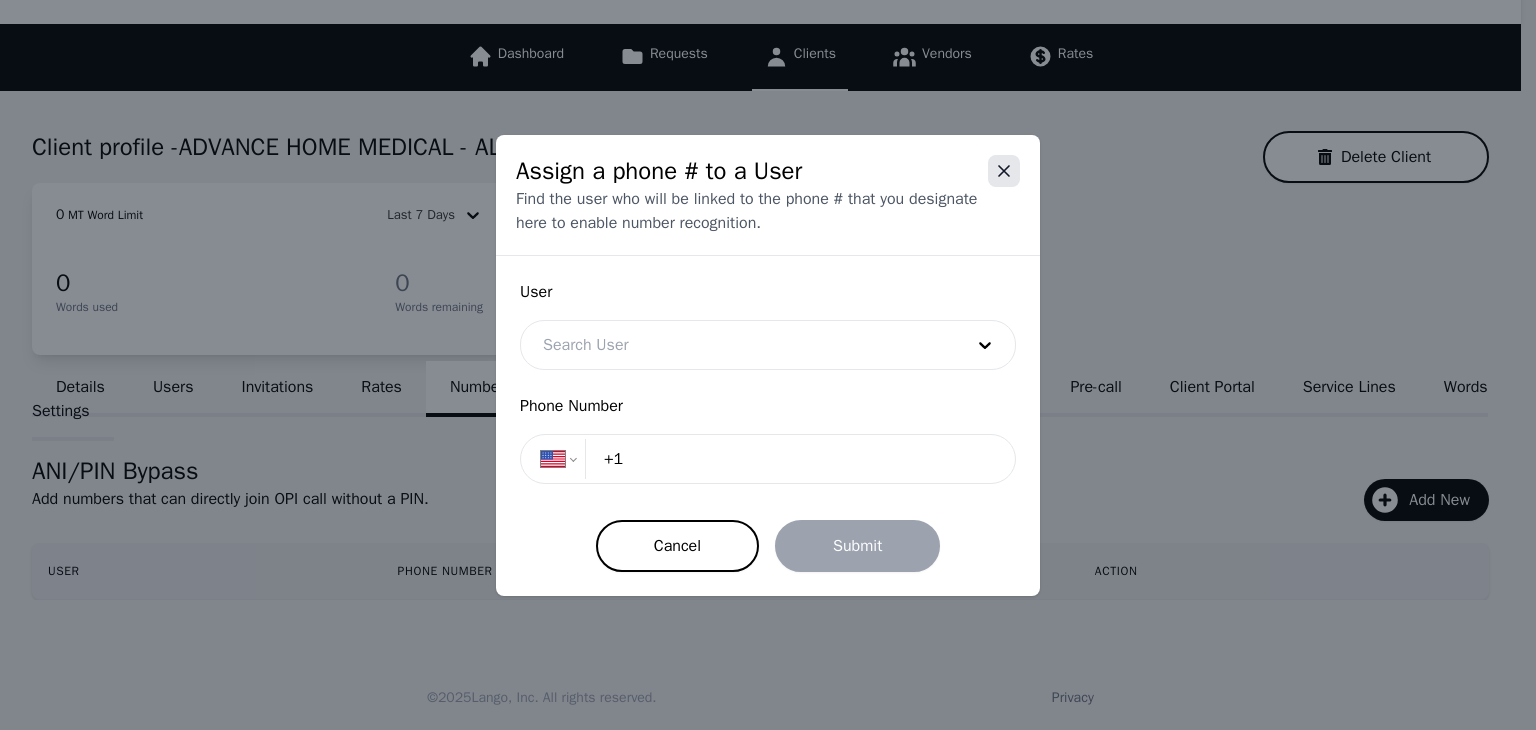 click 